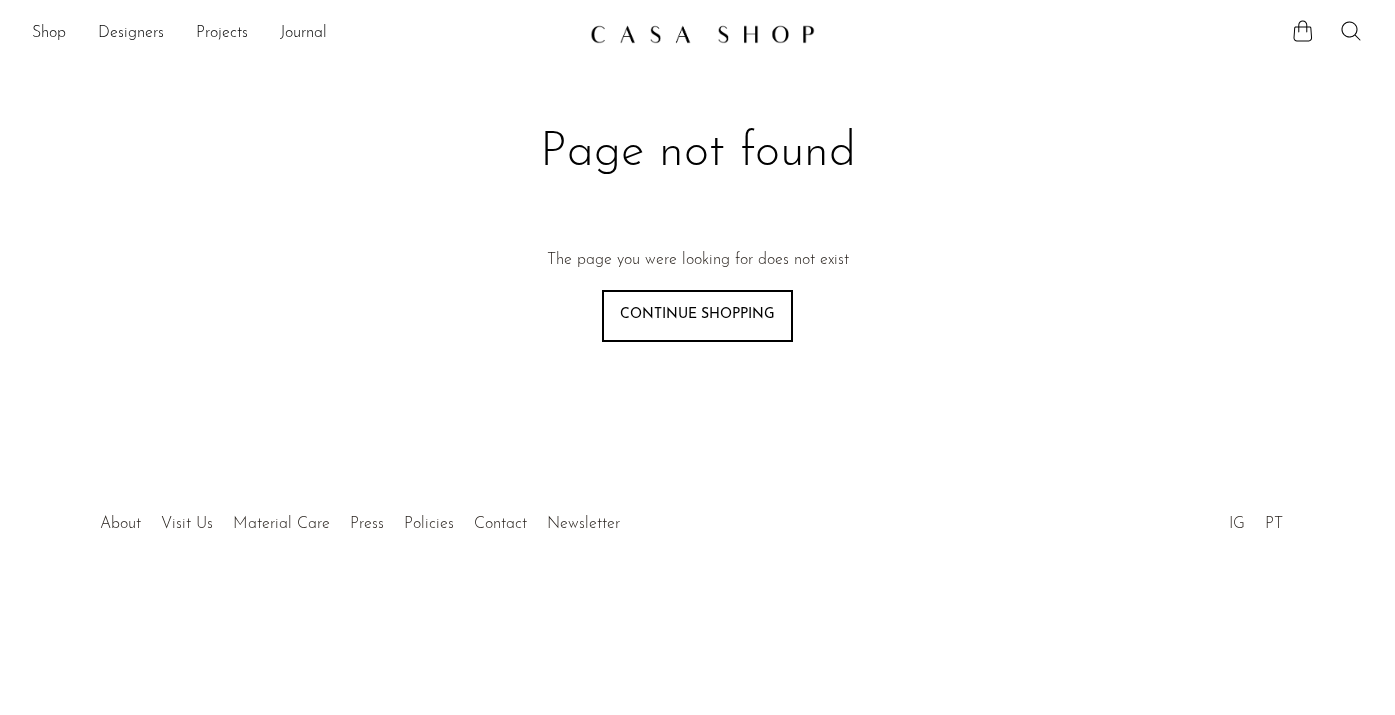 scroll, scrollTop: 0, scrollLeft: 0, axis: both 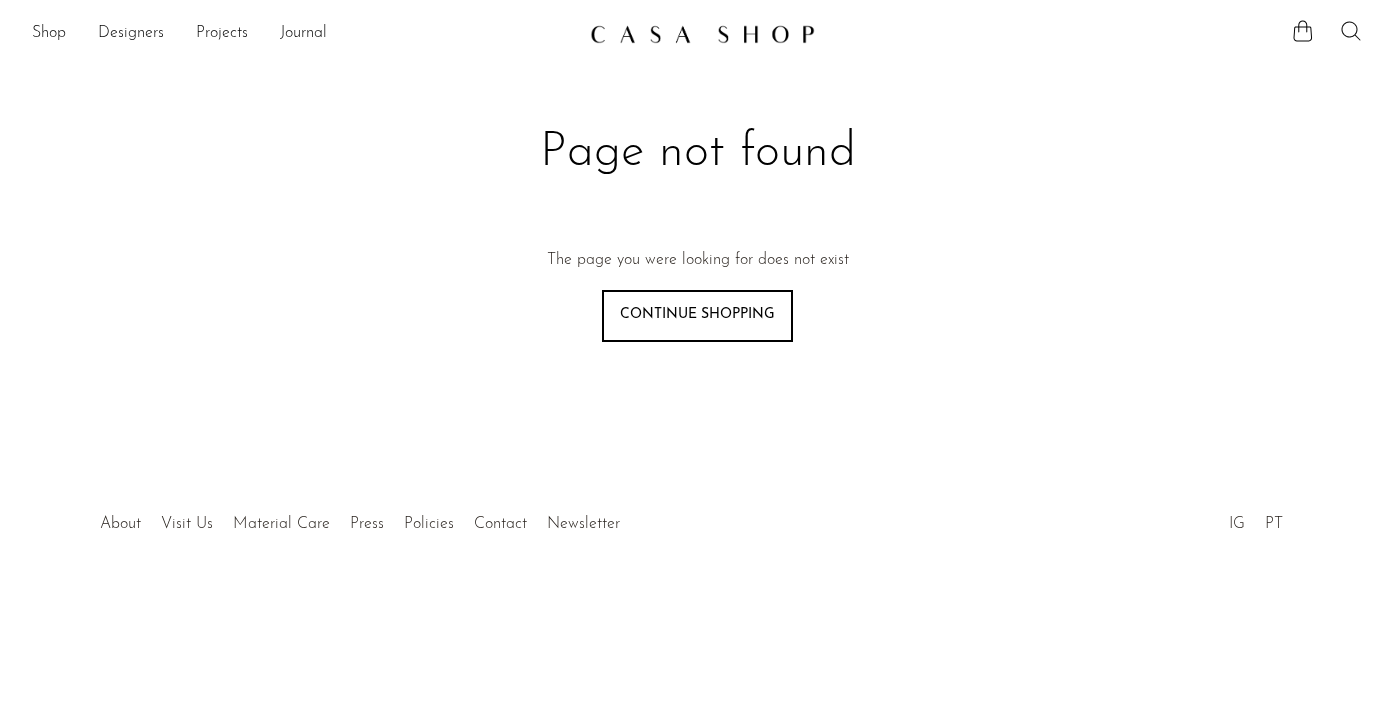 click 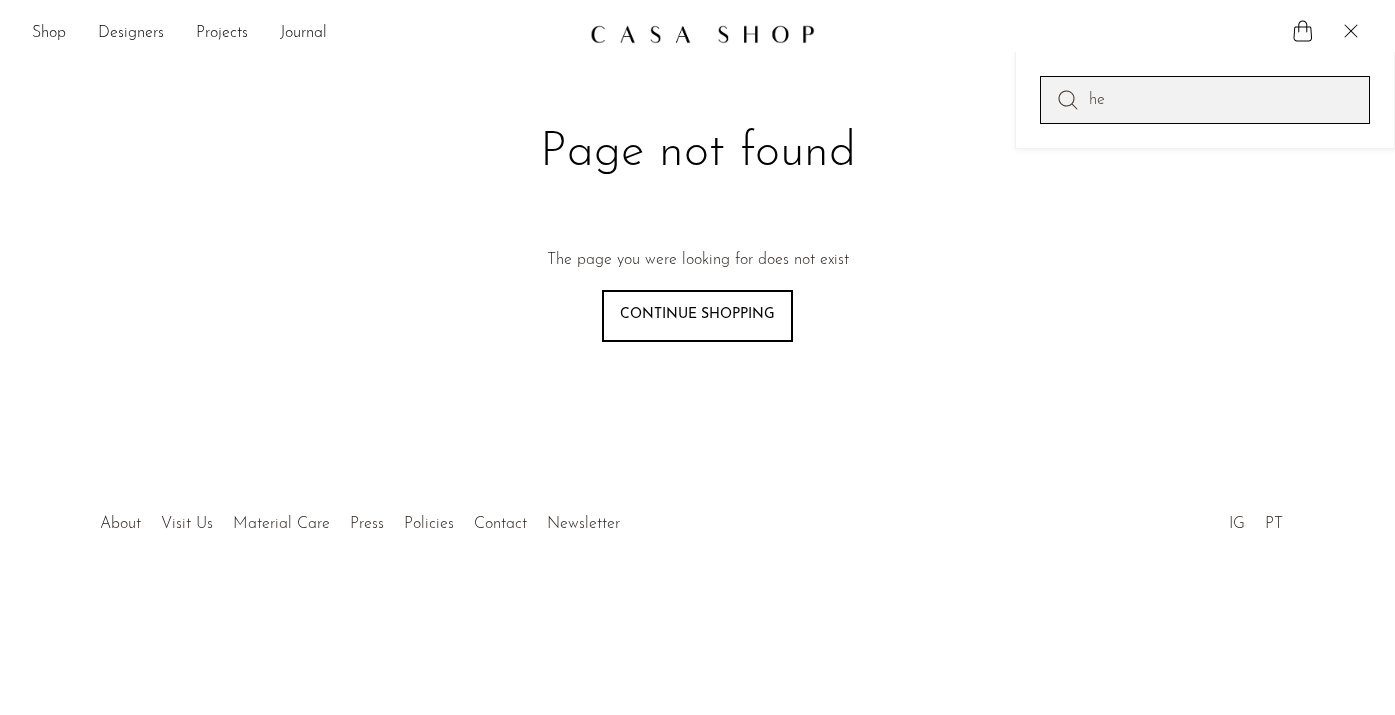 type on "h" 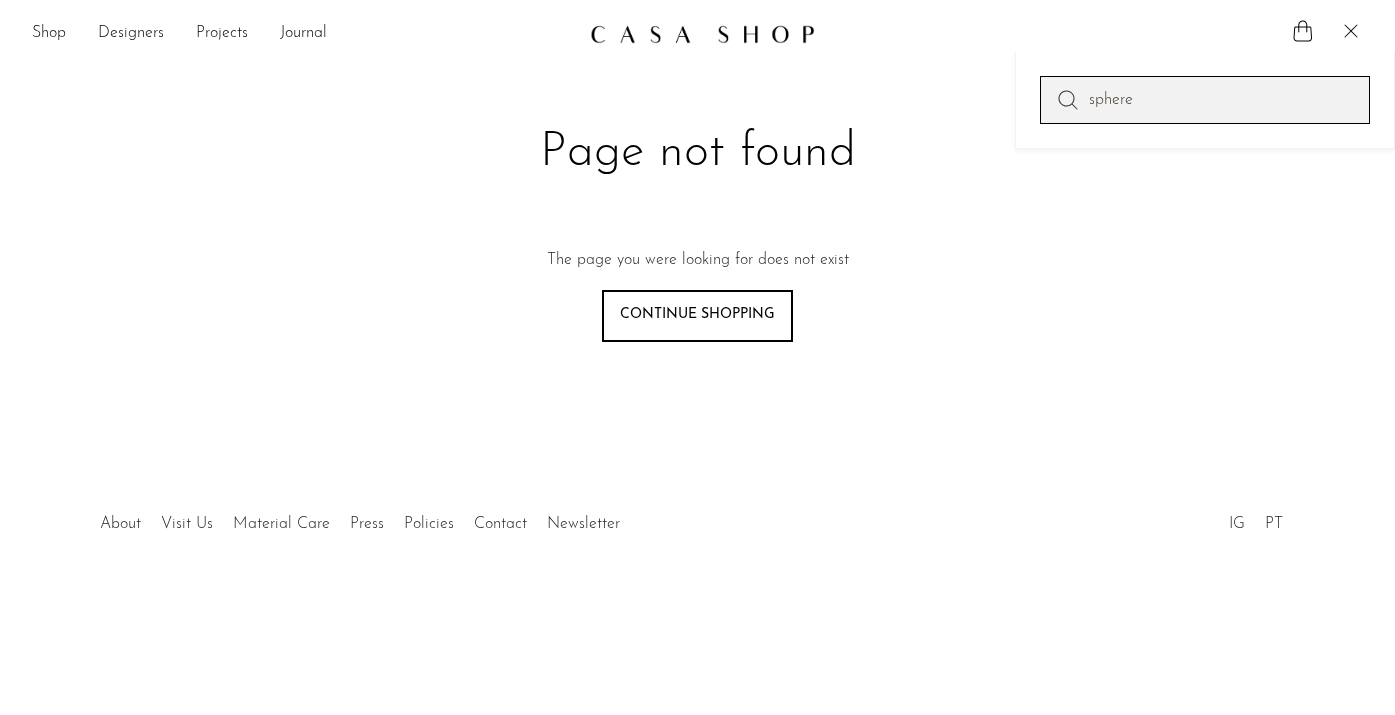 type on "sphere" 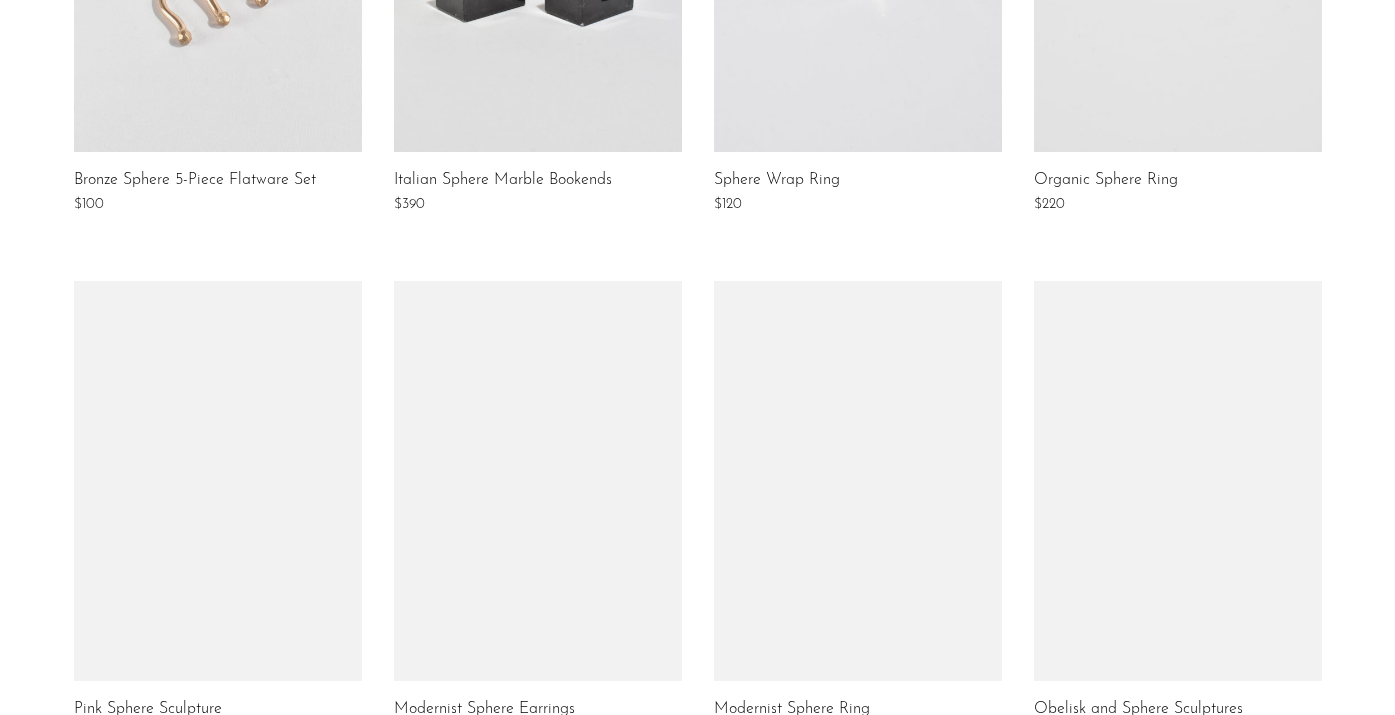 scroll, scrollTop: 0, scrollLeft: 0, axis: both 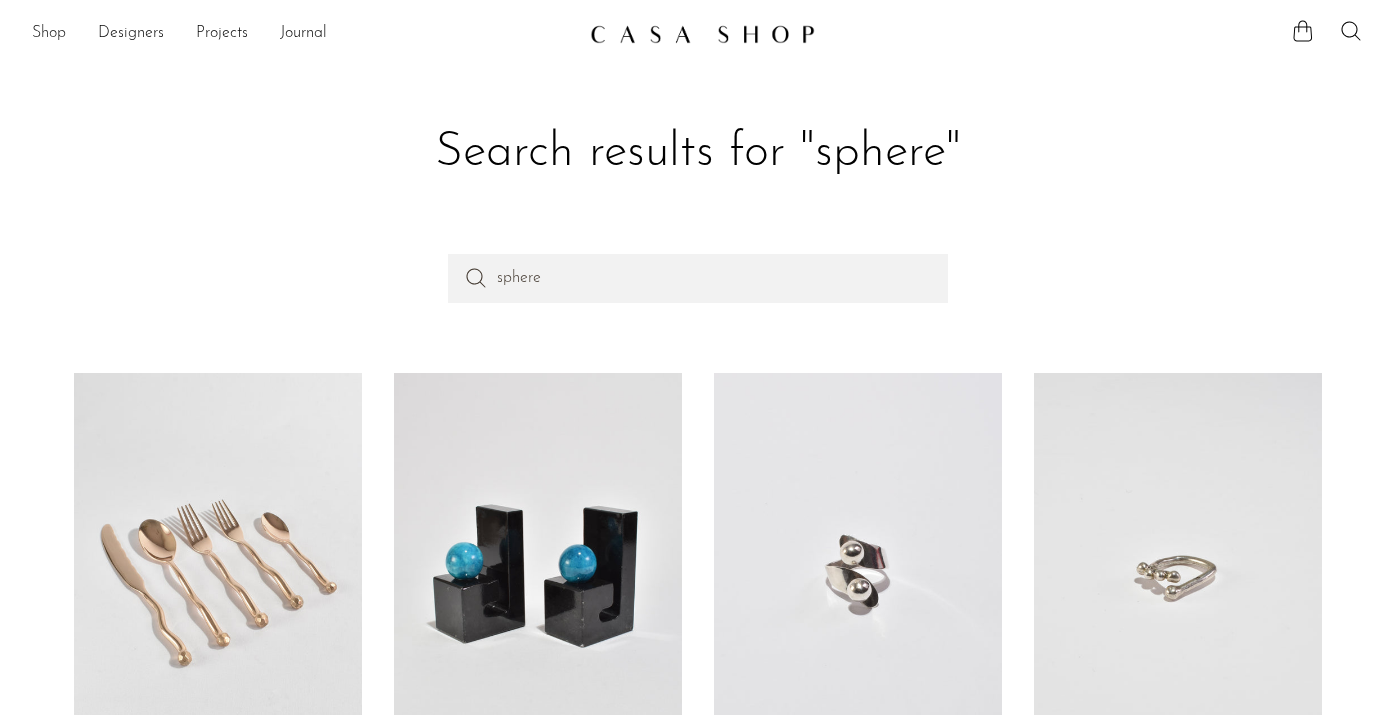 click on "Shop" at bounding box center (49, 34) 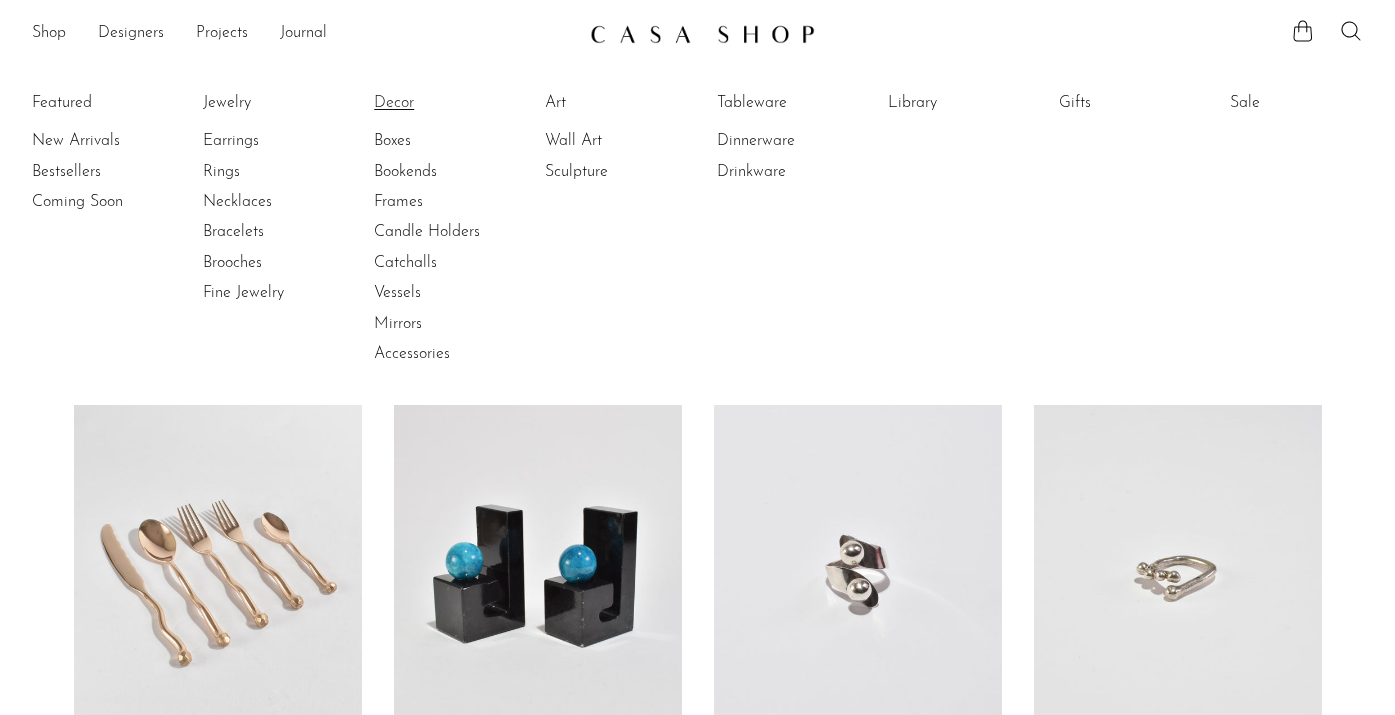 click on "Decor" at bounding box center (449, 103) 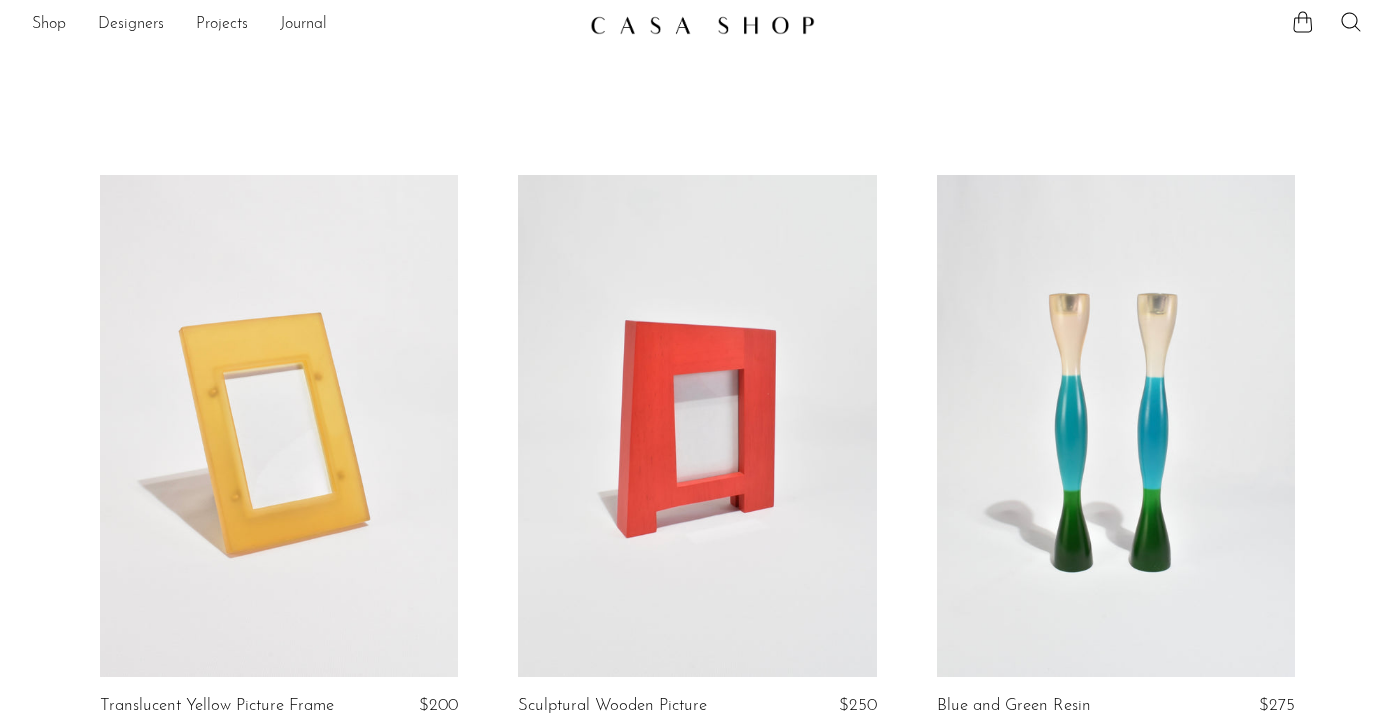 scroll, scrollTop: 0, scrollLeft: 0, axis: both 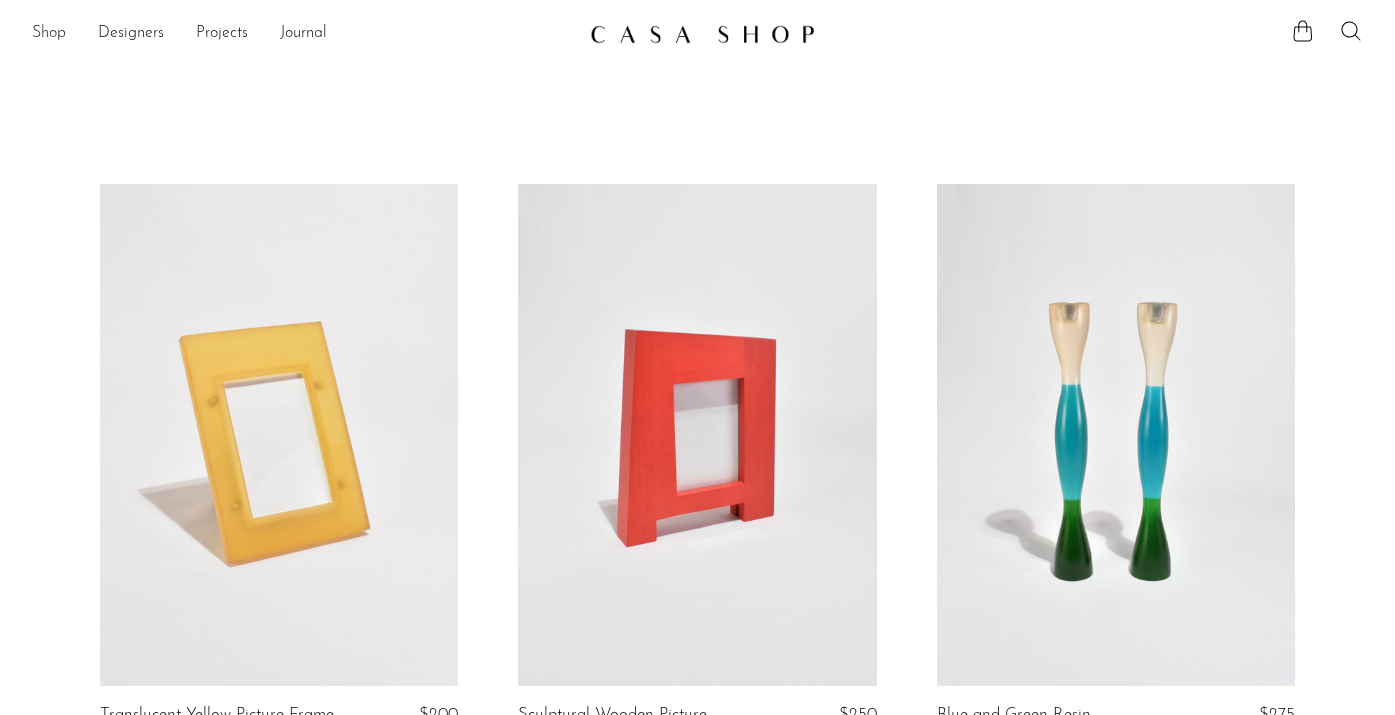click on "Shop" at bounding box center (49, 34) 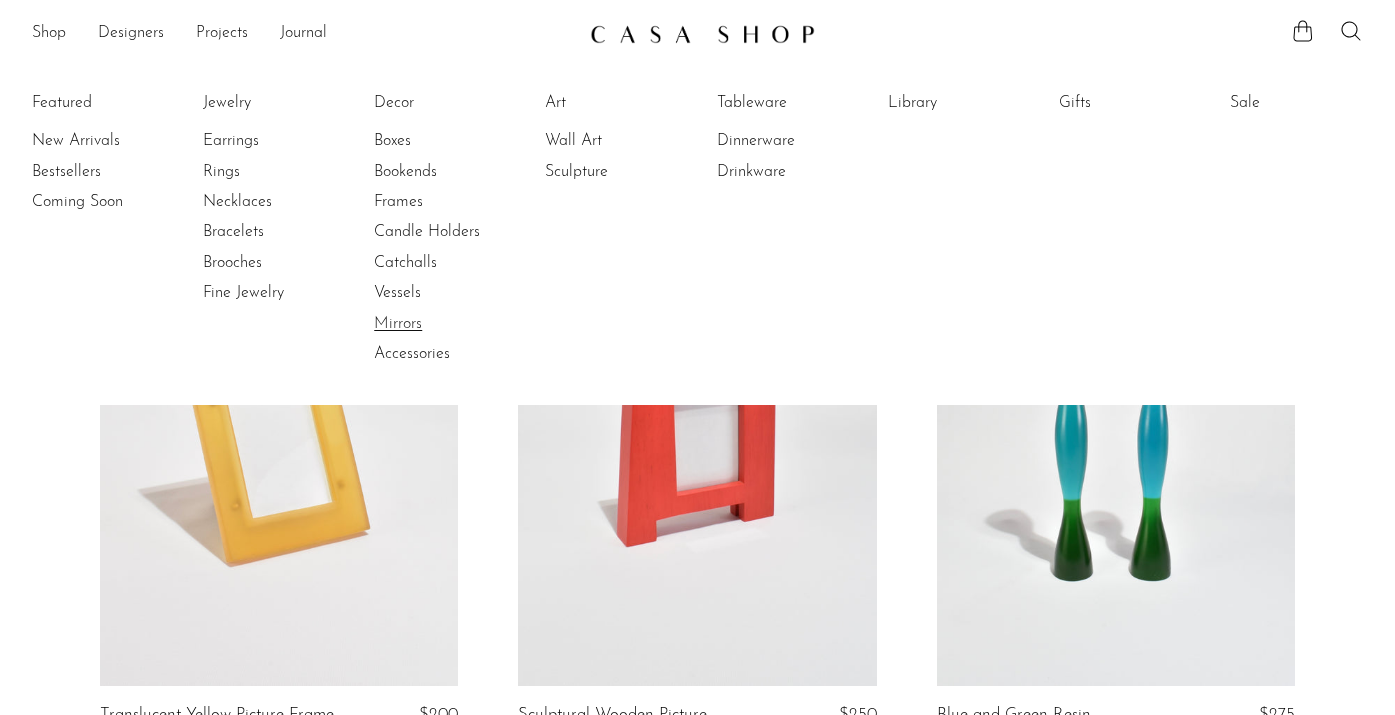 click on "Mirrors" at bounding box center (449, 324) 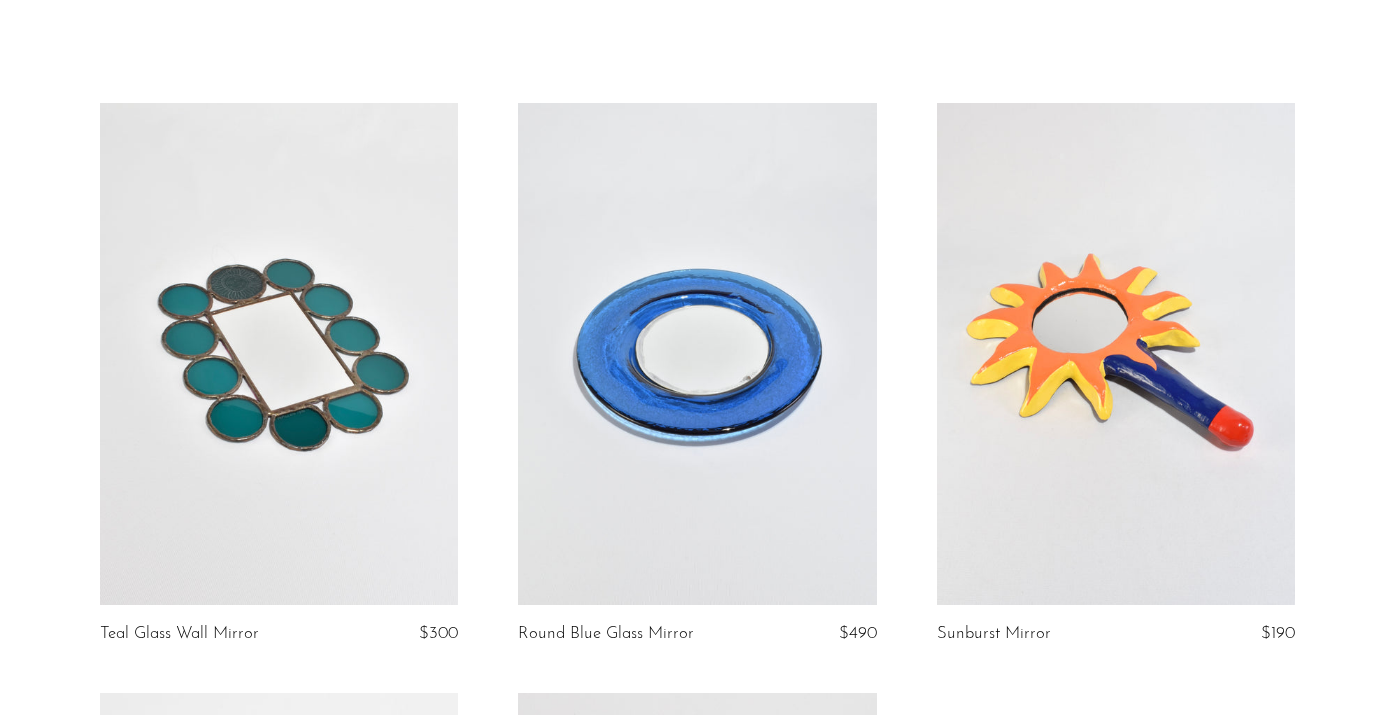 scroll, scrollTop: 0, scrollLeft: 0, axis: both 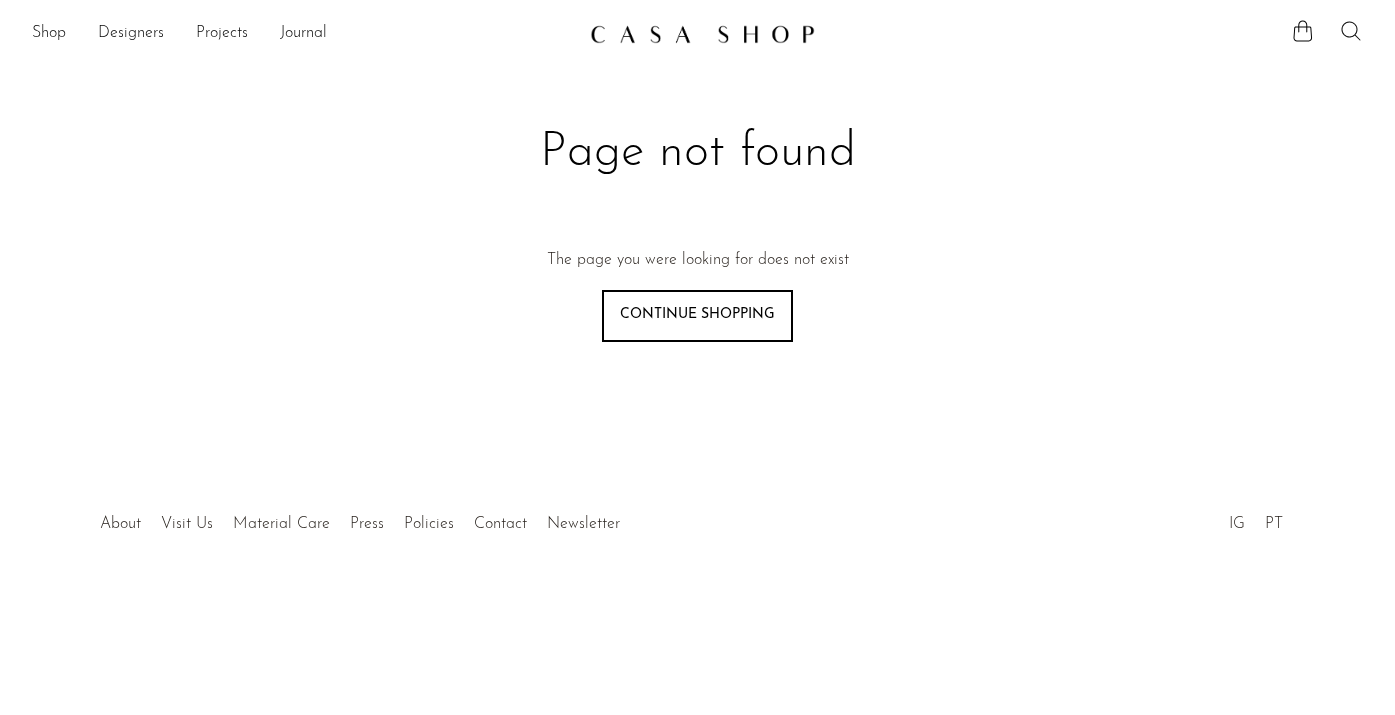 click 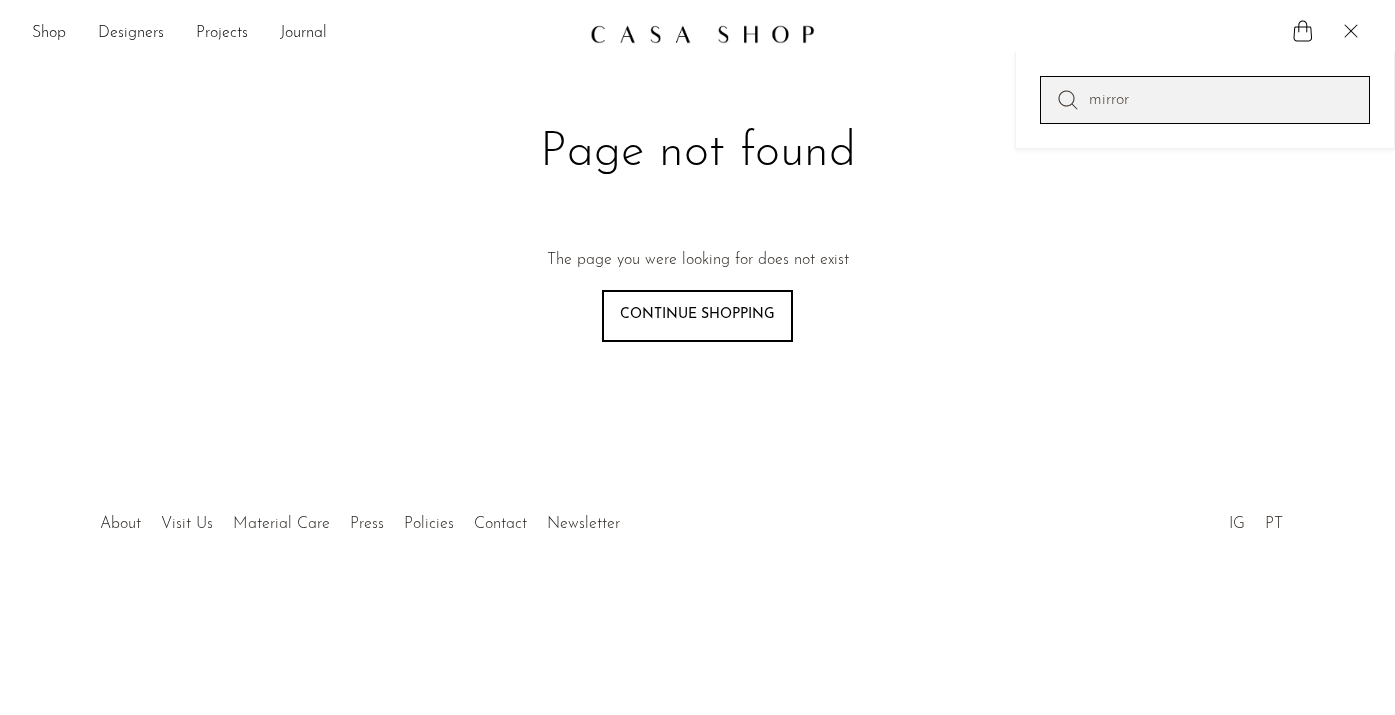 type on "mirror" 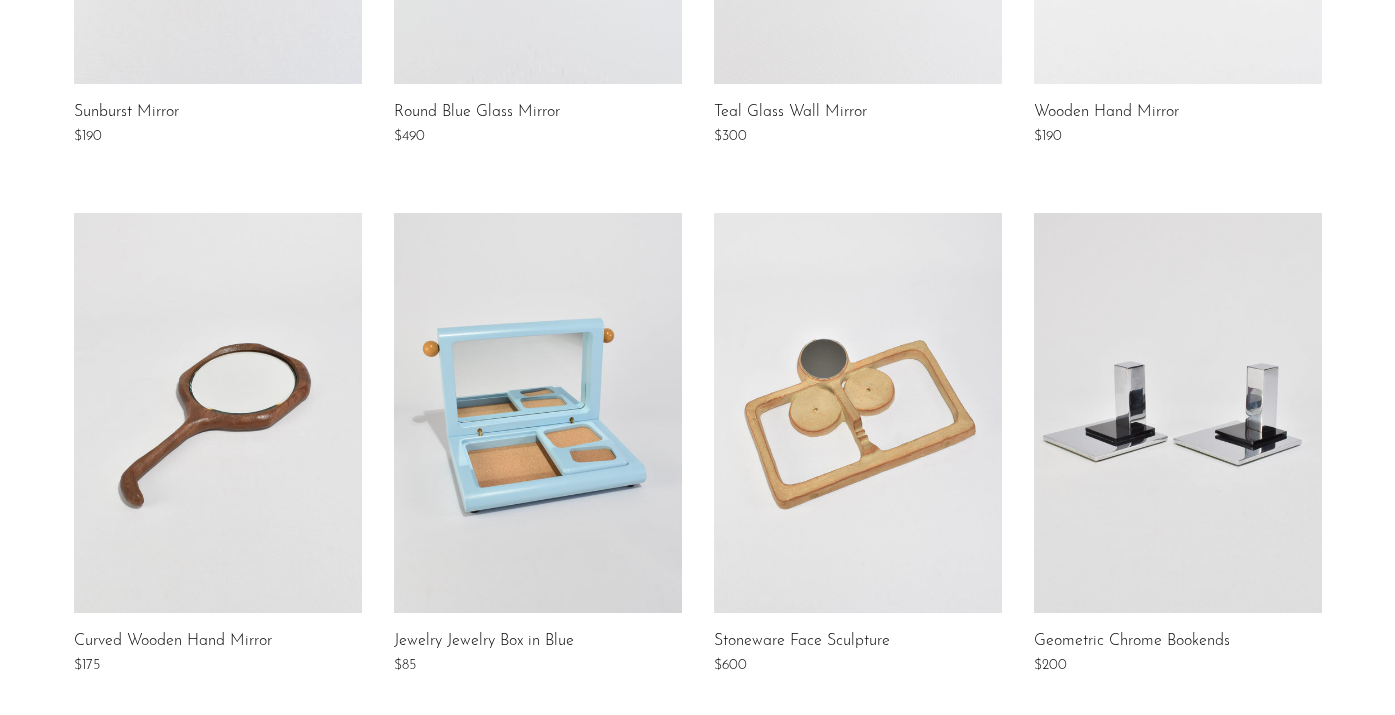 scroll, scrollTop: 0, scrollLeft: 0, axis: both 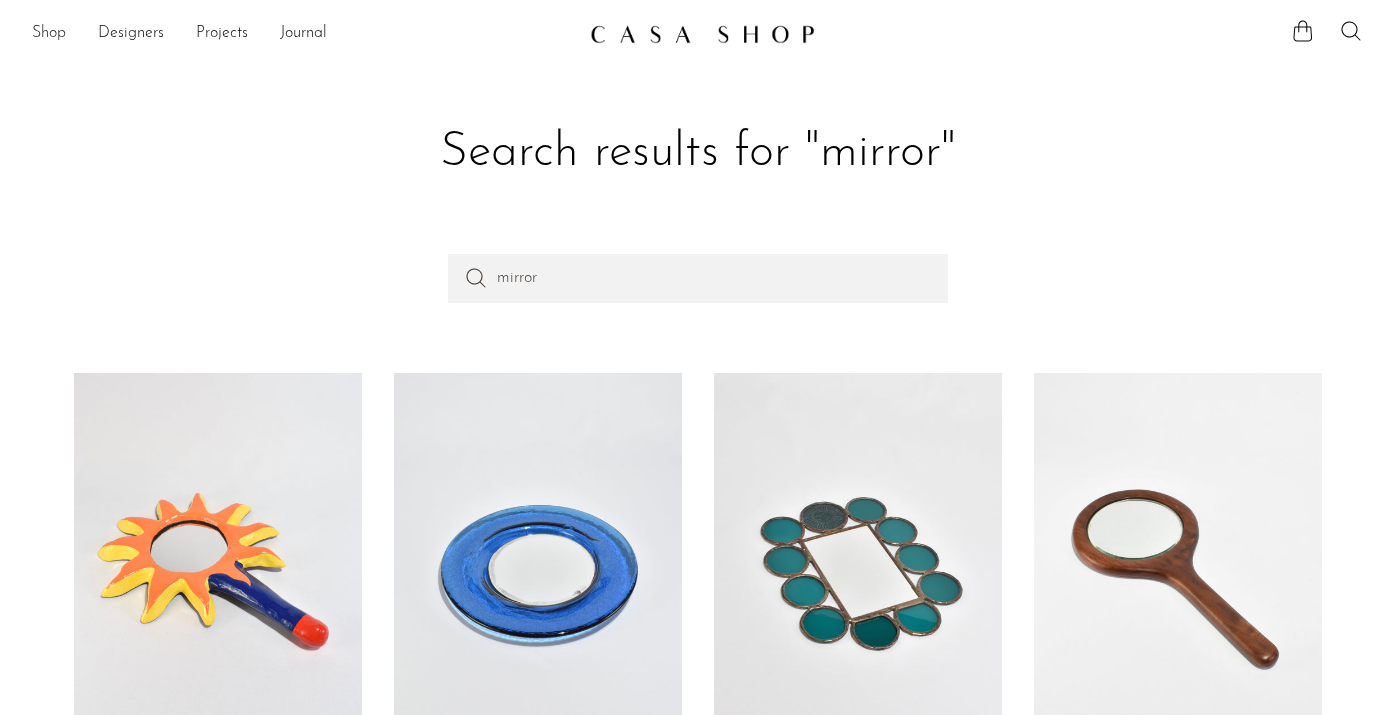 click on "Shop" at bounding box center (49, 34) 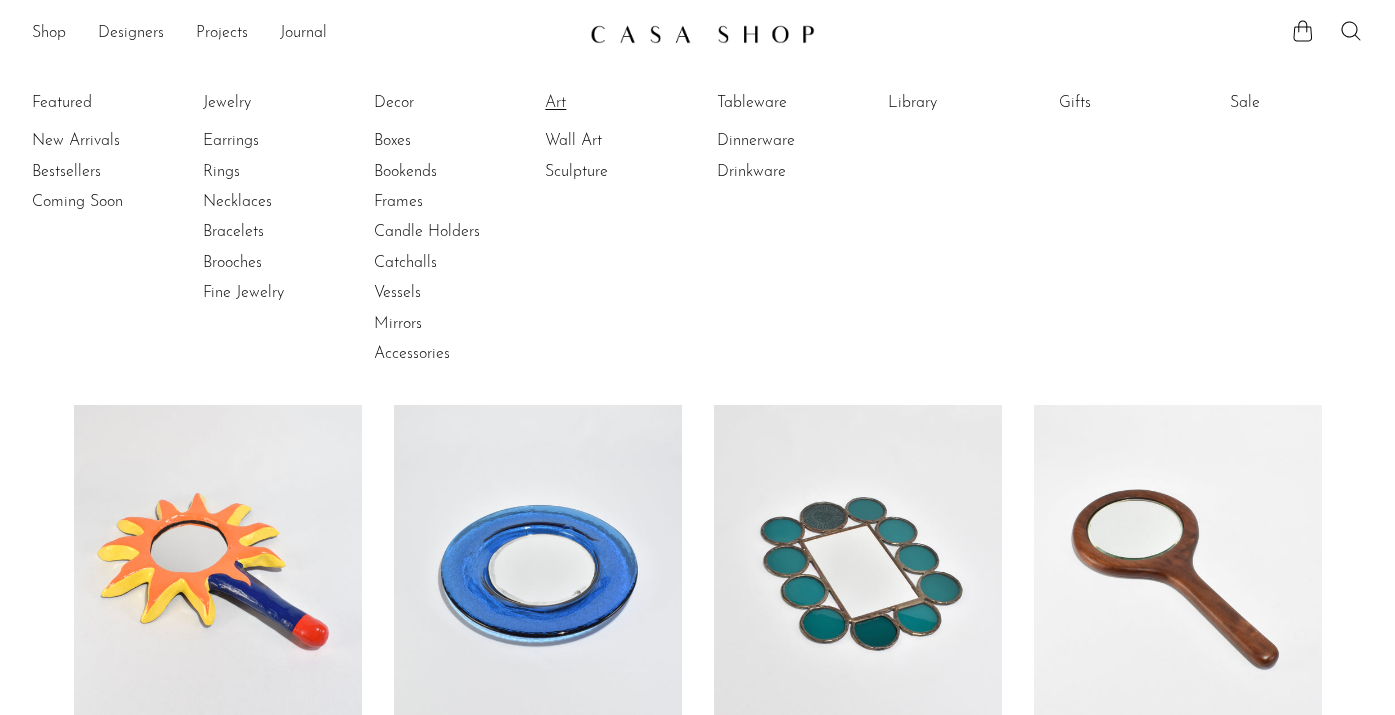 click on "Art" at bounding box center [620, 103] 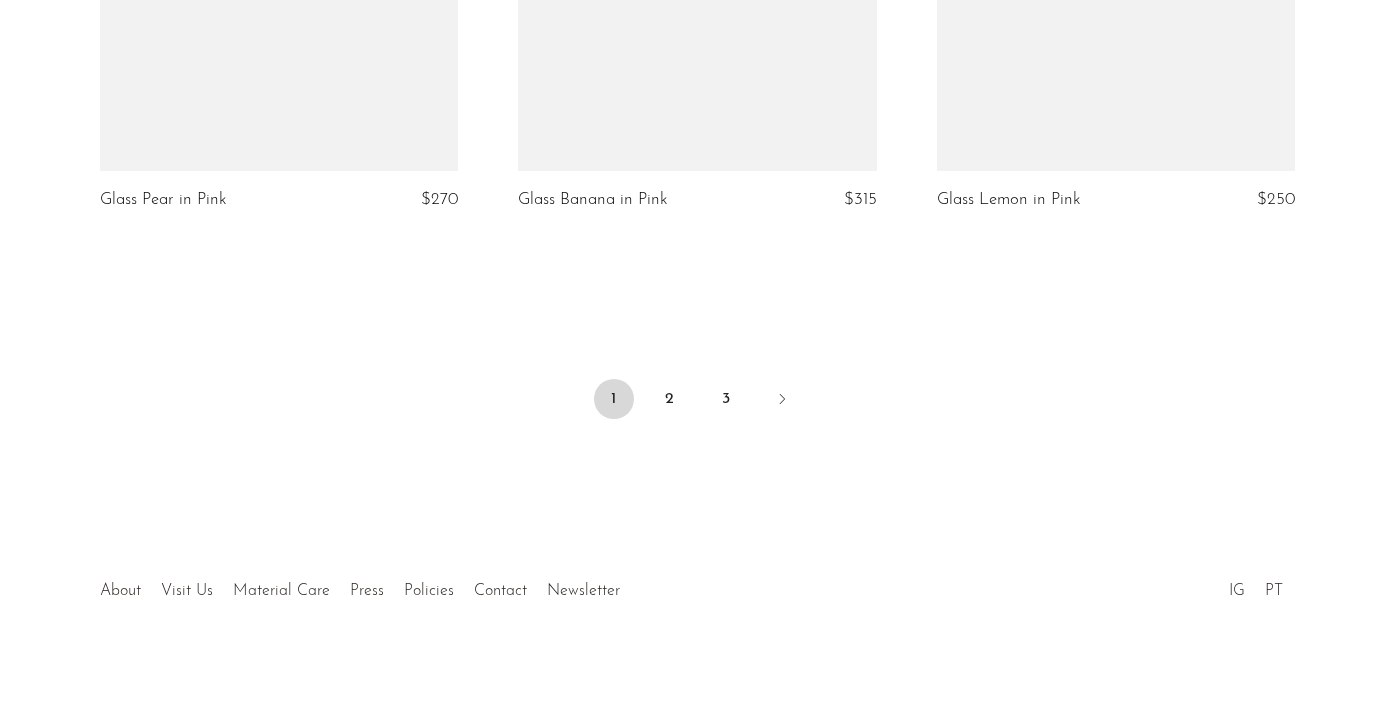 scroll, scrollTop: 7149, scrollLeft: 0, axis: vertical 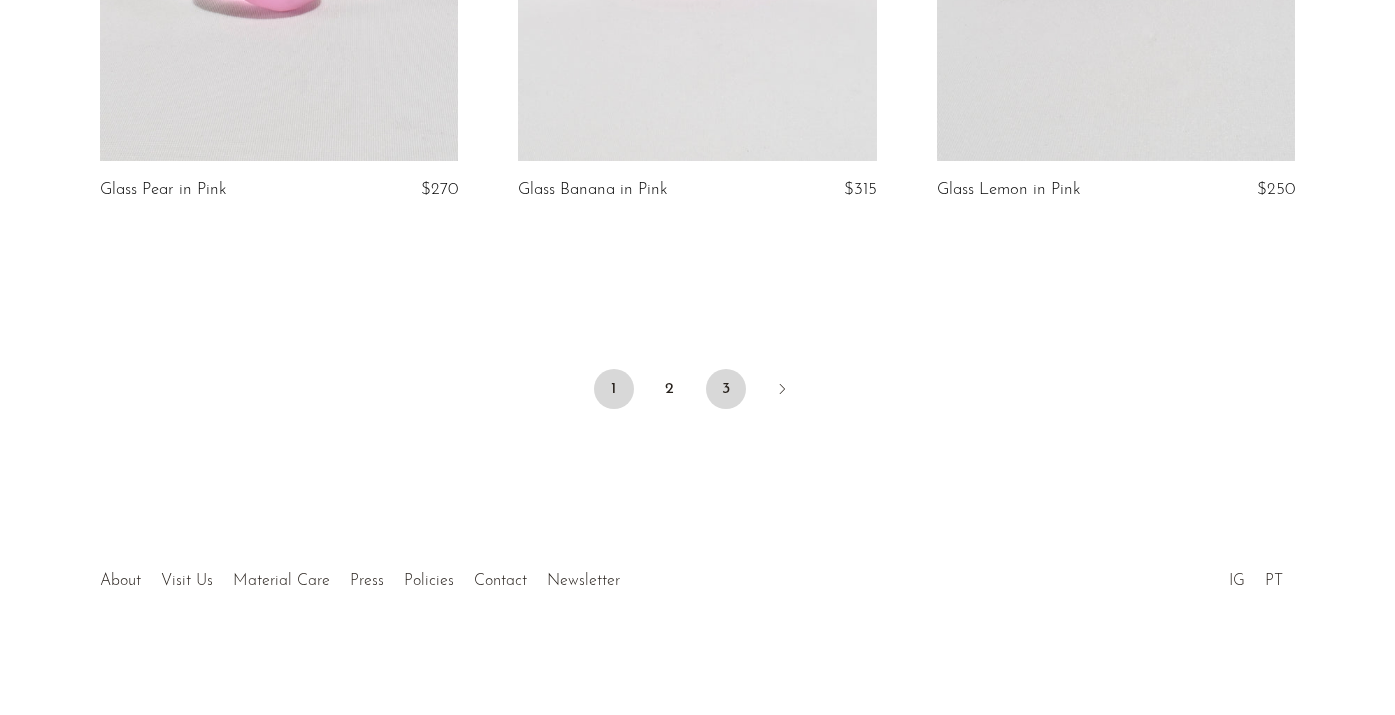 click on "3" at bounding box center (726, 389) 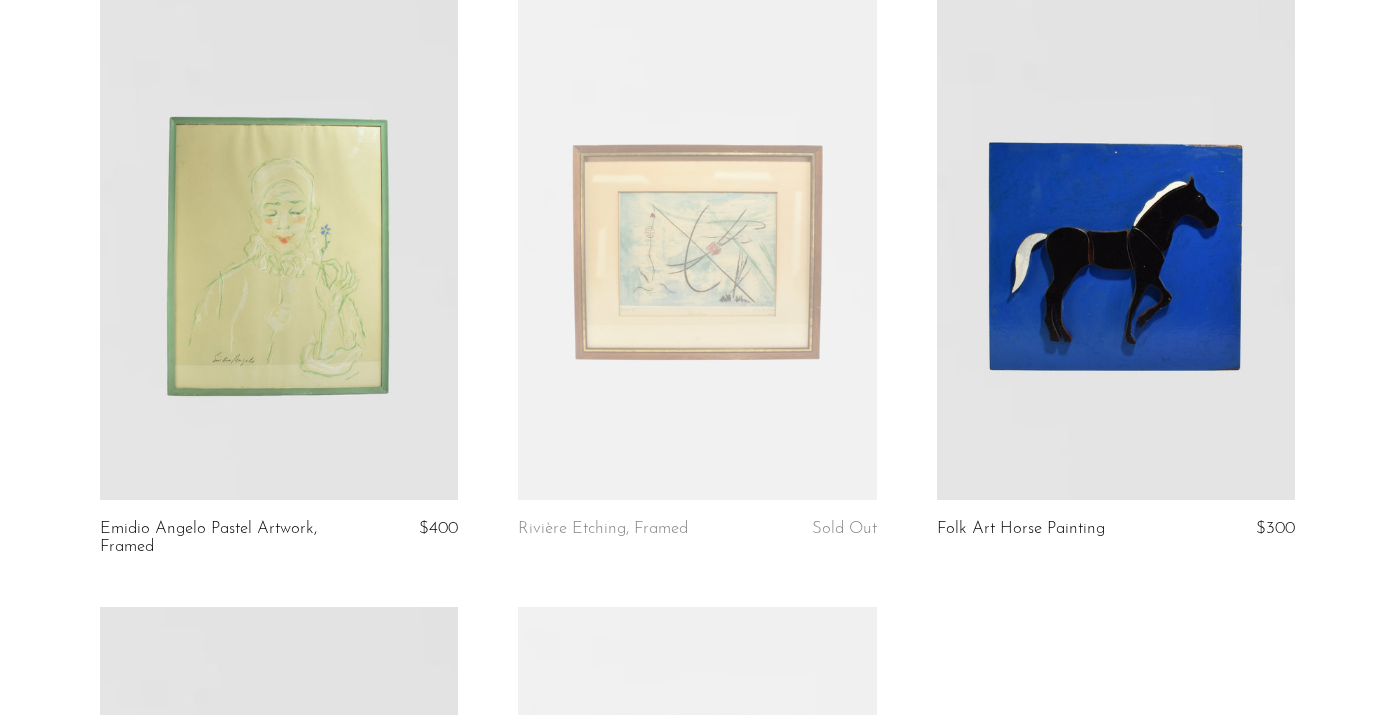 scroll, scrollTop: 0, scrollLeft: 0, axis: both 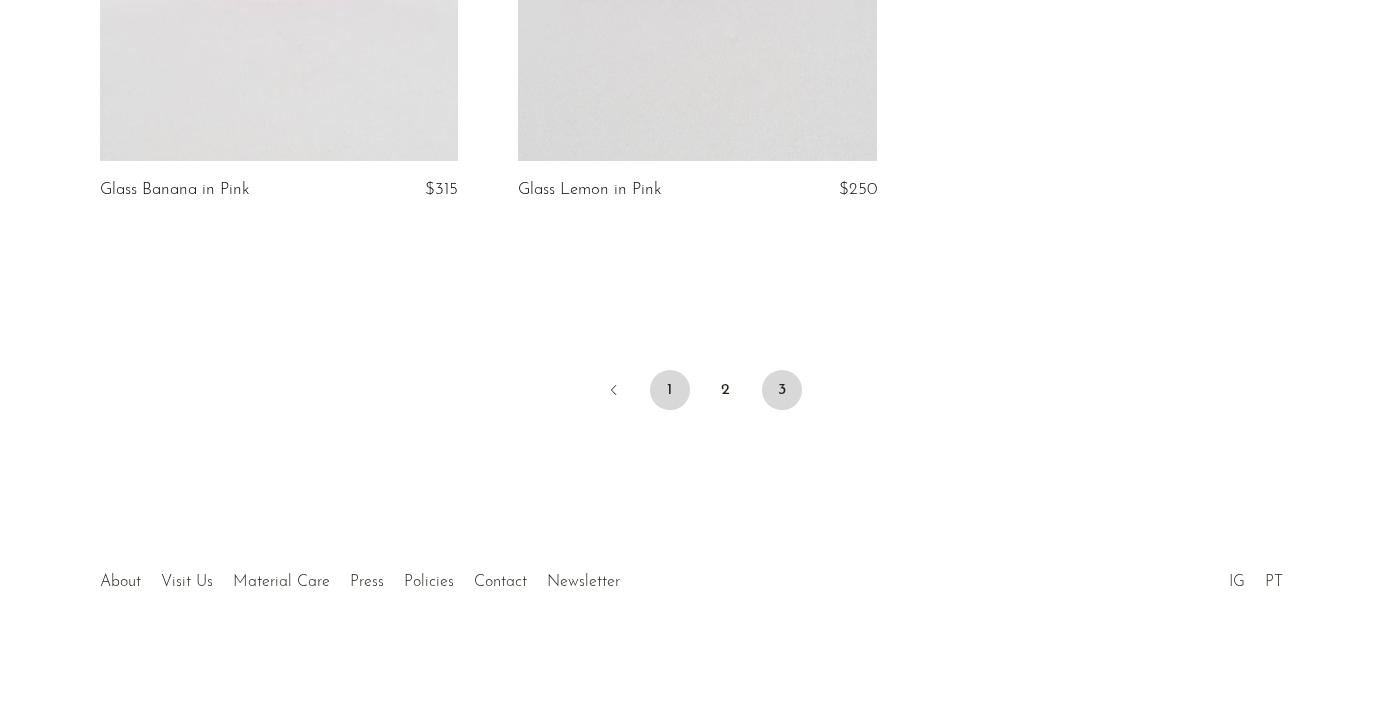 click on "1" at bounding box center [670, 390] 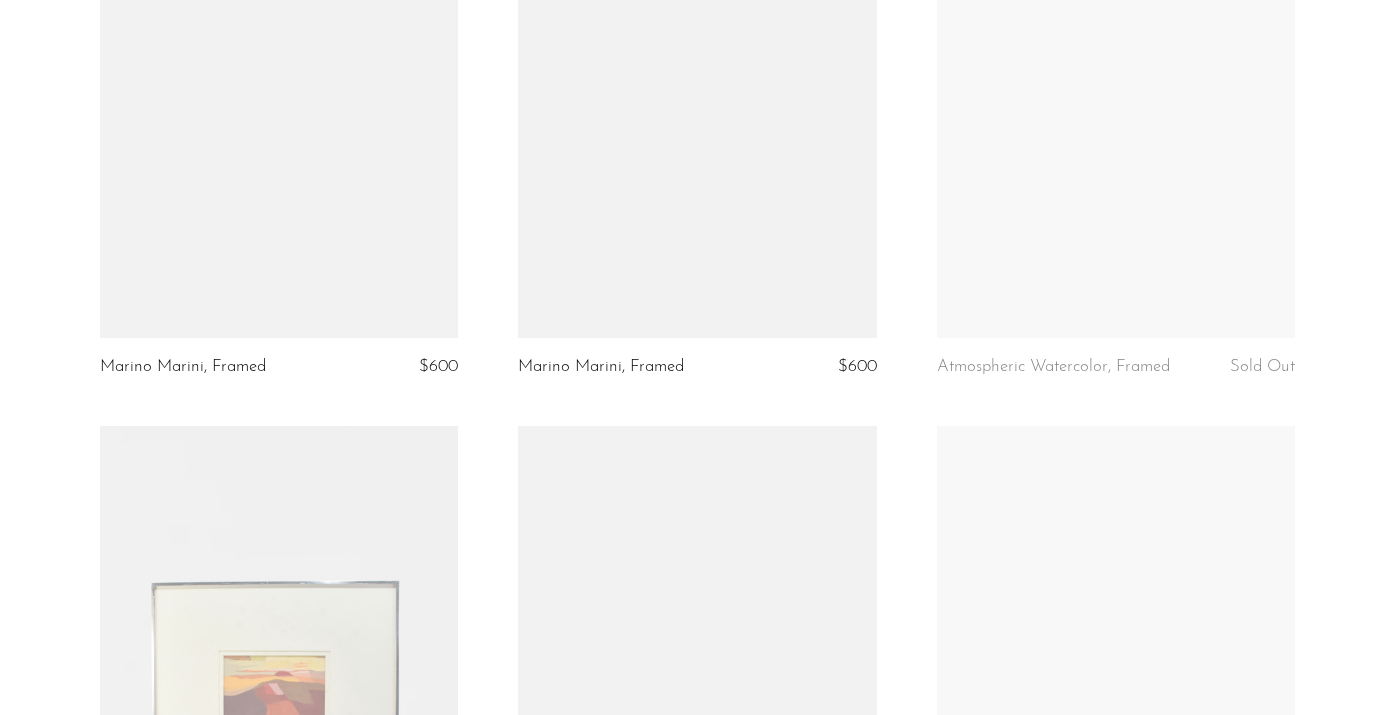 scroll, scrollTop: 2864, scrollLeft: 0, axis: vertical 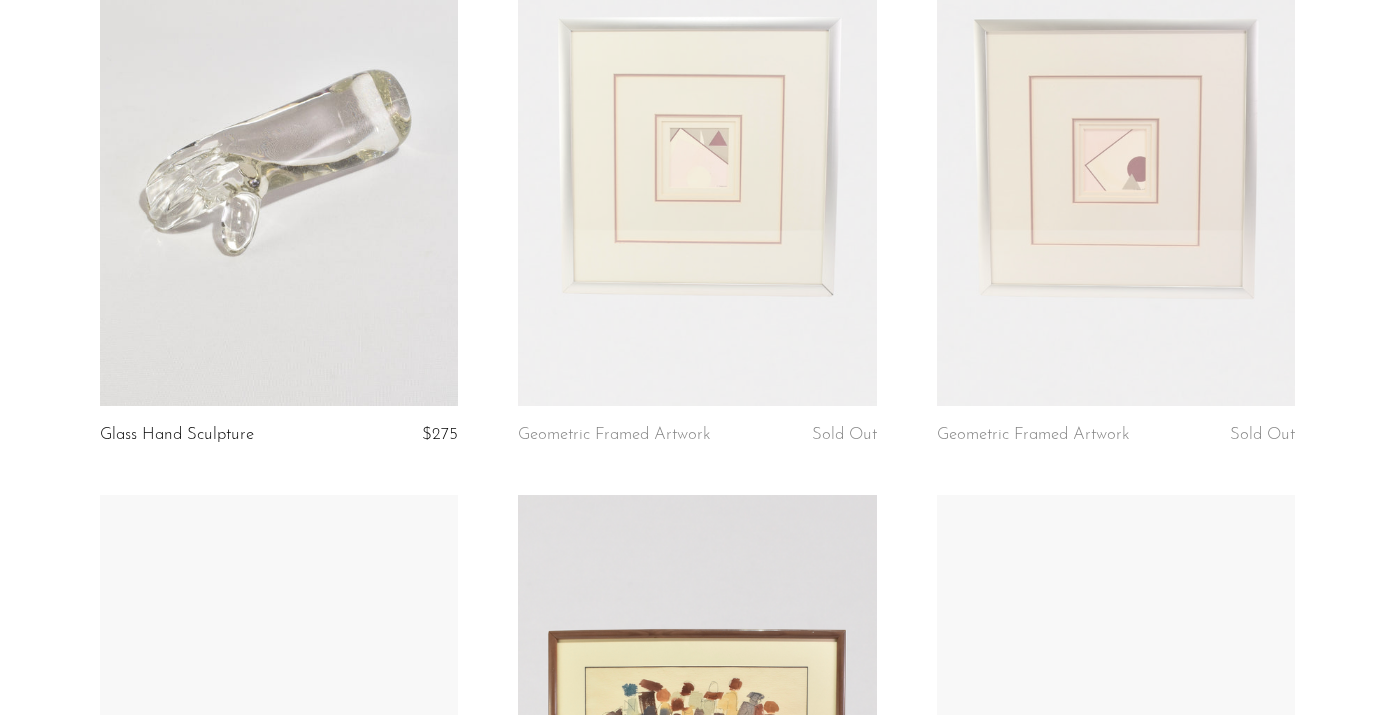 click at bounding box center (1116, 156) 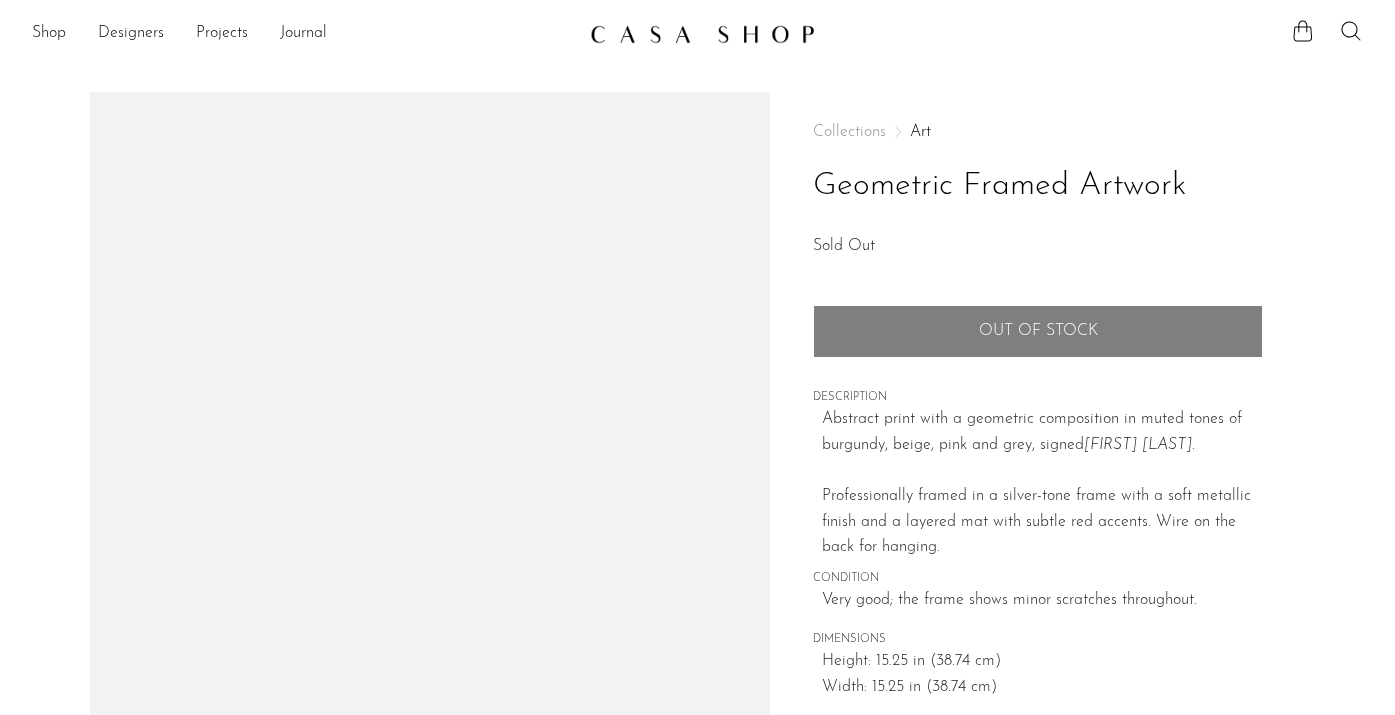 scroll, scrollTop: 0, scrollLeft: 0, axis: both 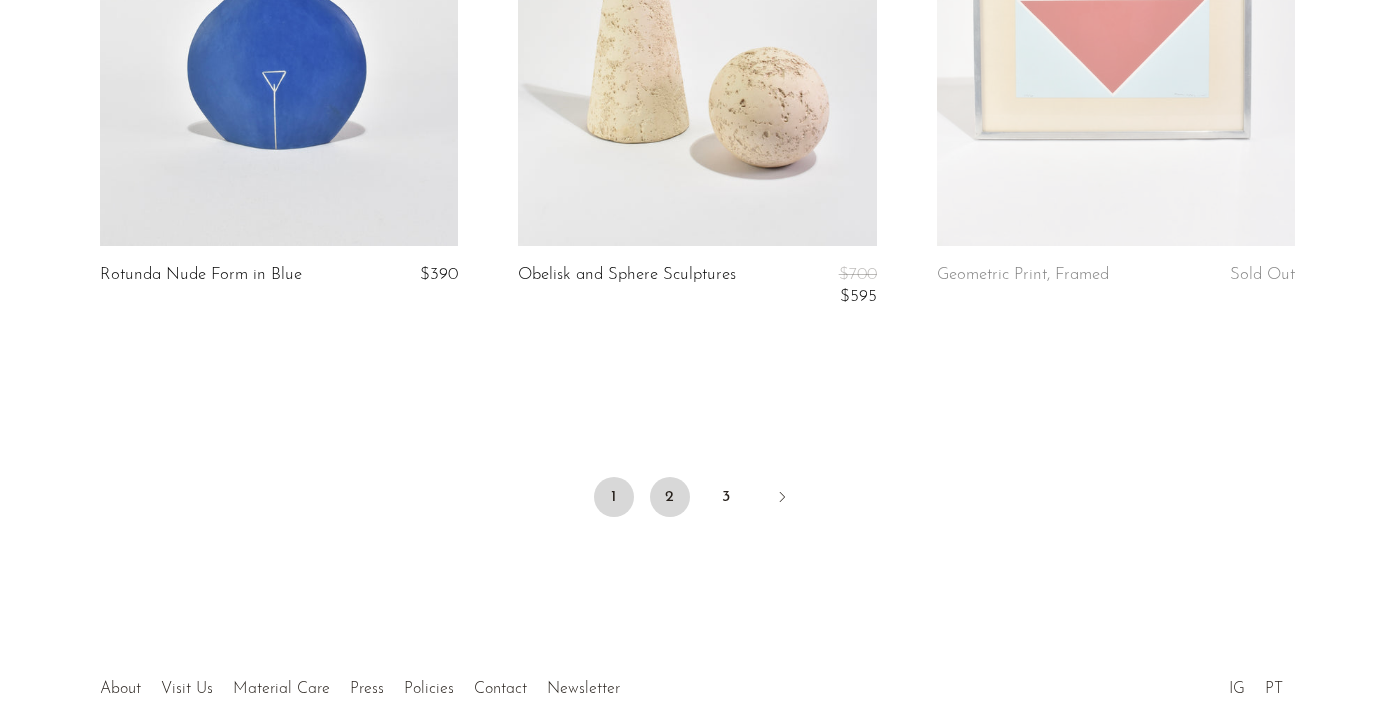 click on "2" at bounding box center (670, 497) 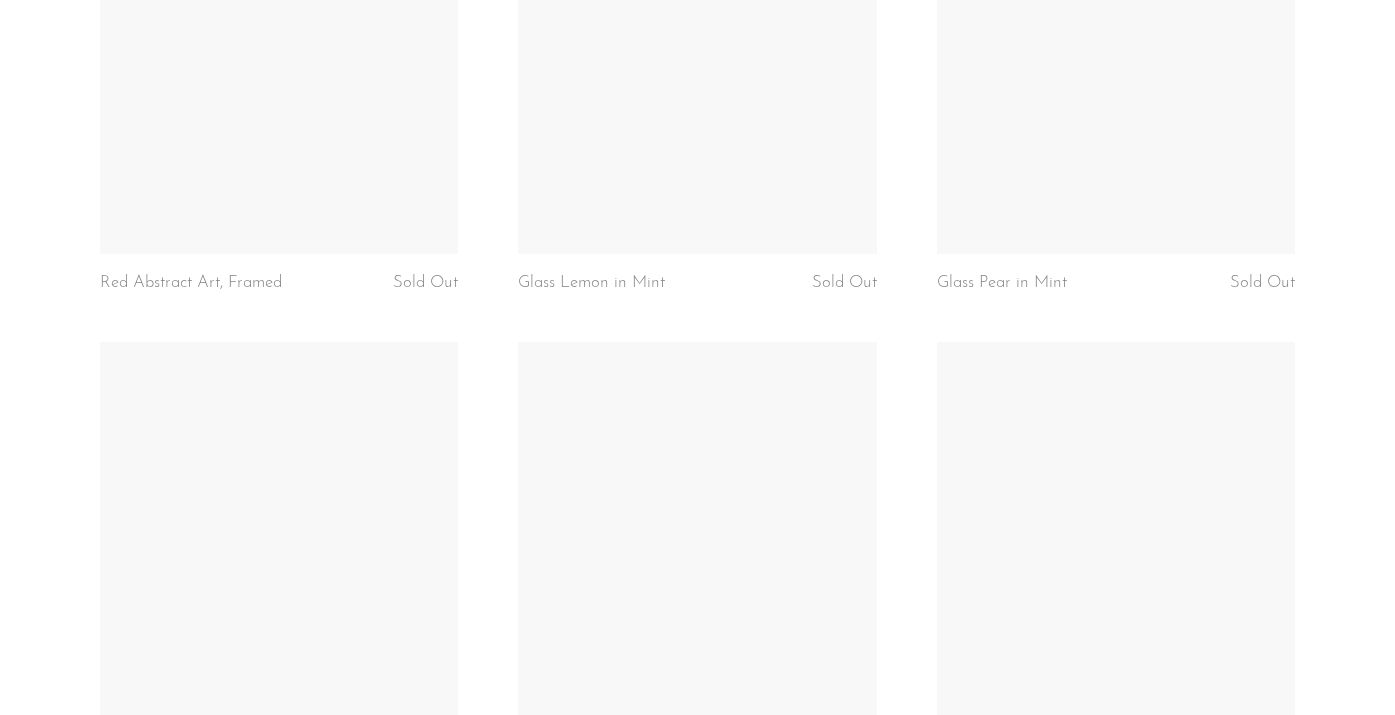 scroll, scrollTop: 2232, scrollLeft: 0, axis: vertical 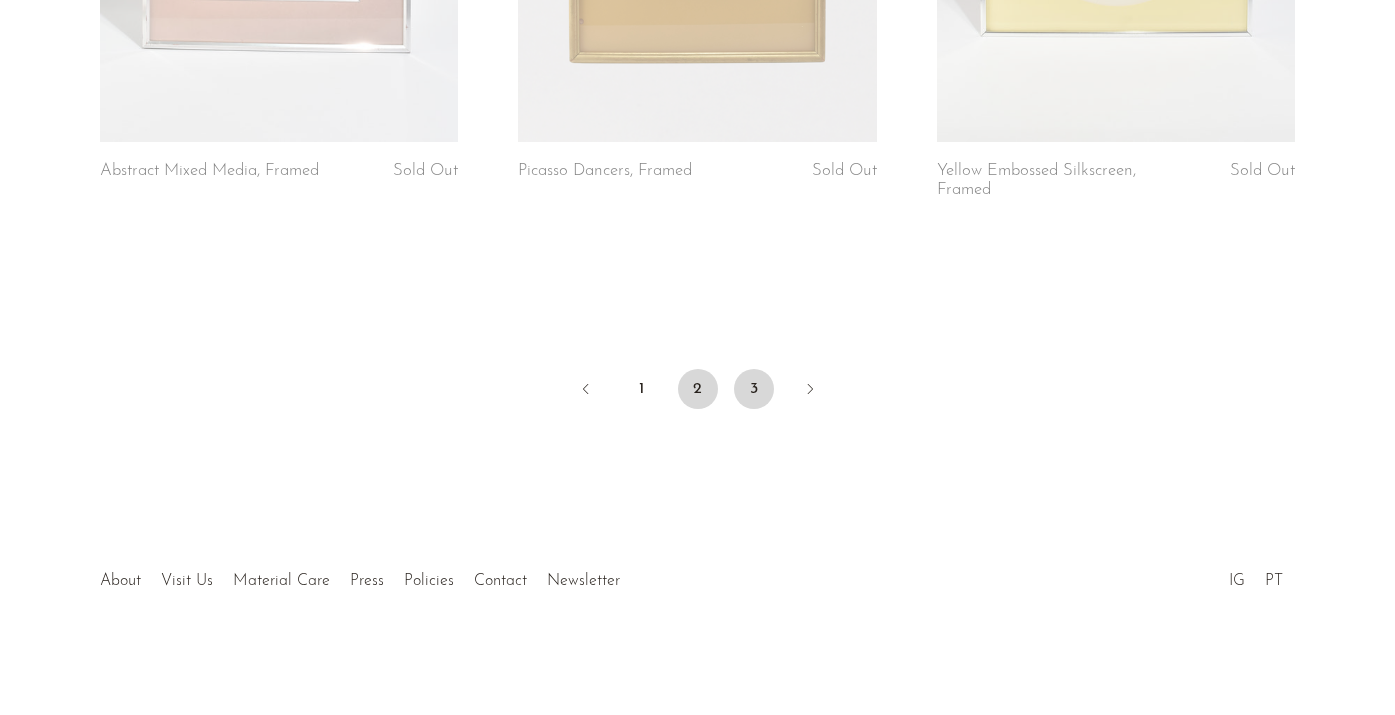 click on "3" at bounding box center (754, 389) 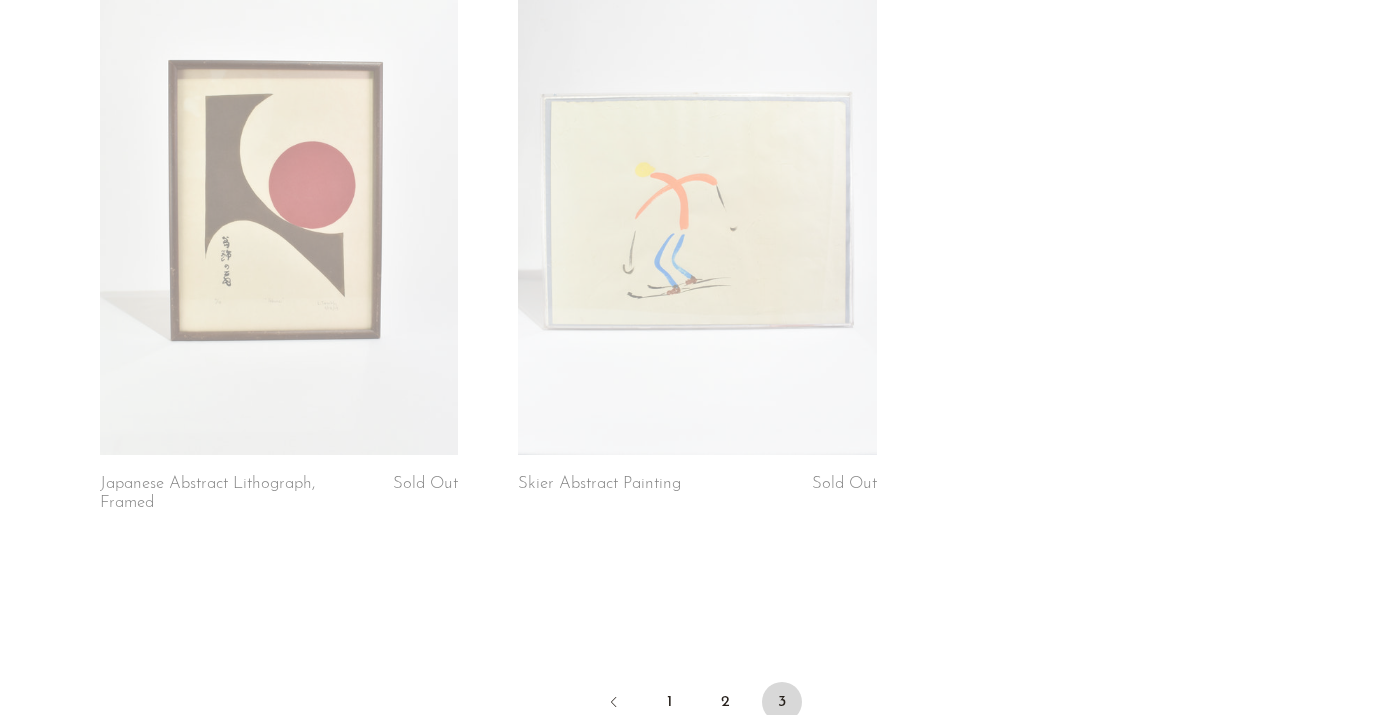 scroll, scrollTop: 1152, scrollLeft: 0, axis: vertical 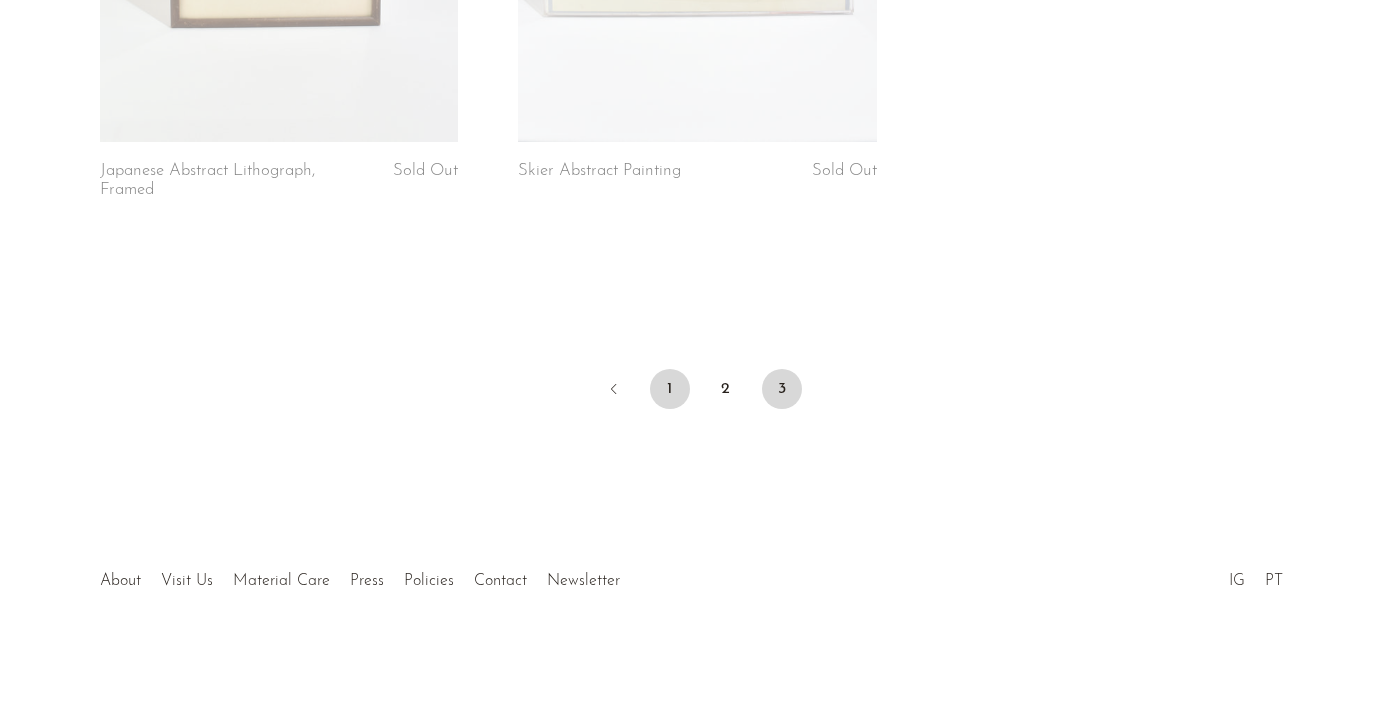 click on "1" at bounding box center [670, 389] 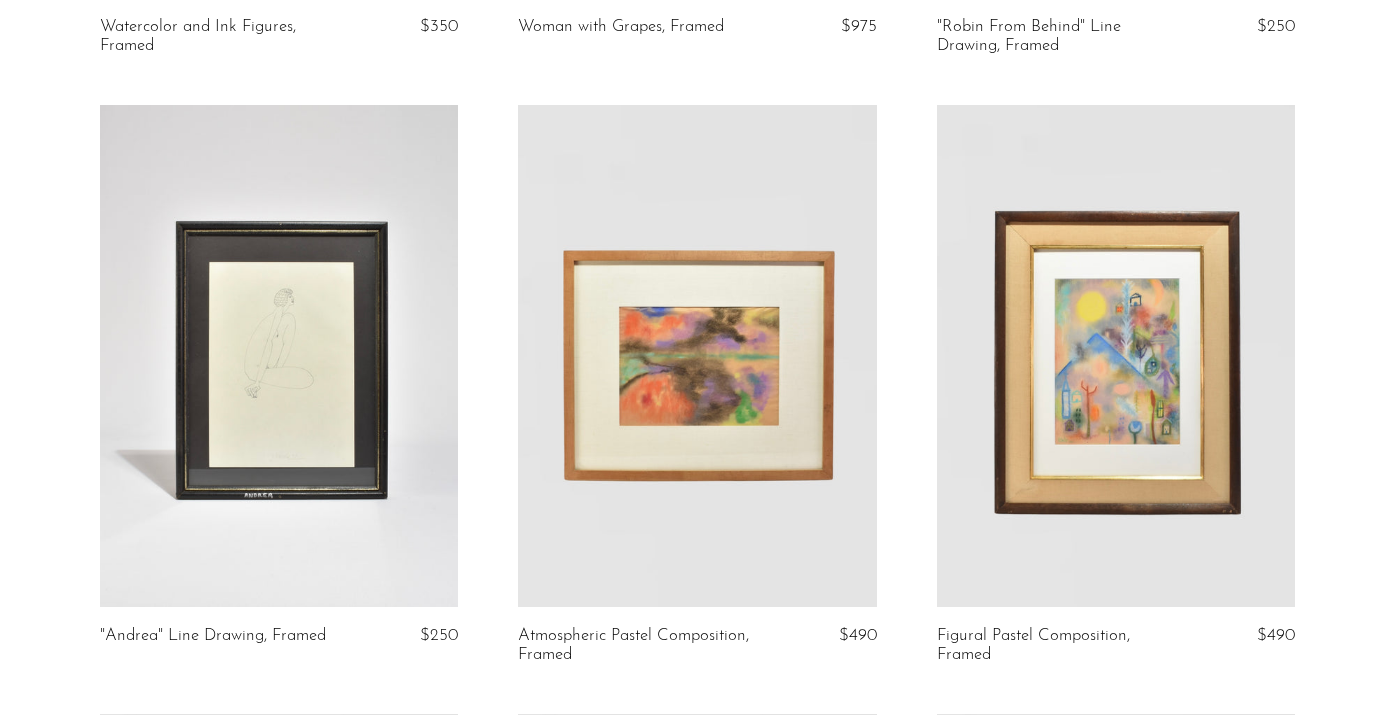 scroll, scrollTop: 2332, scrollLeft: 0, axis: vertical 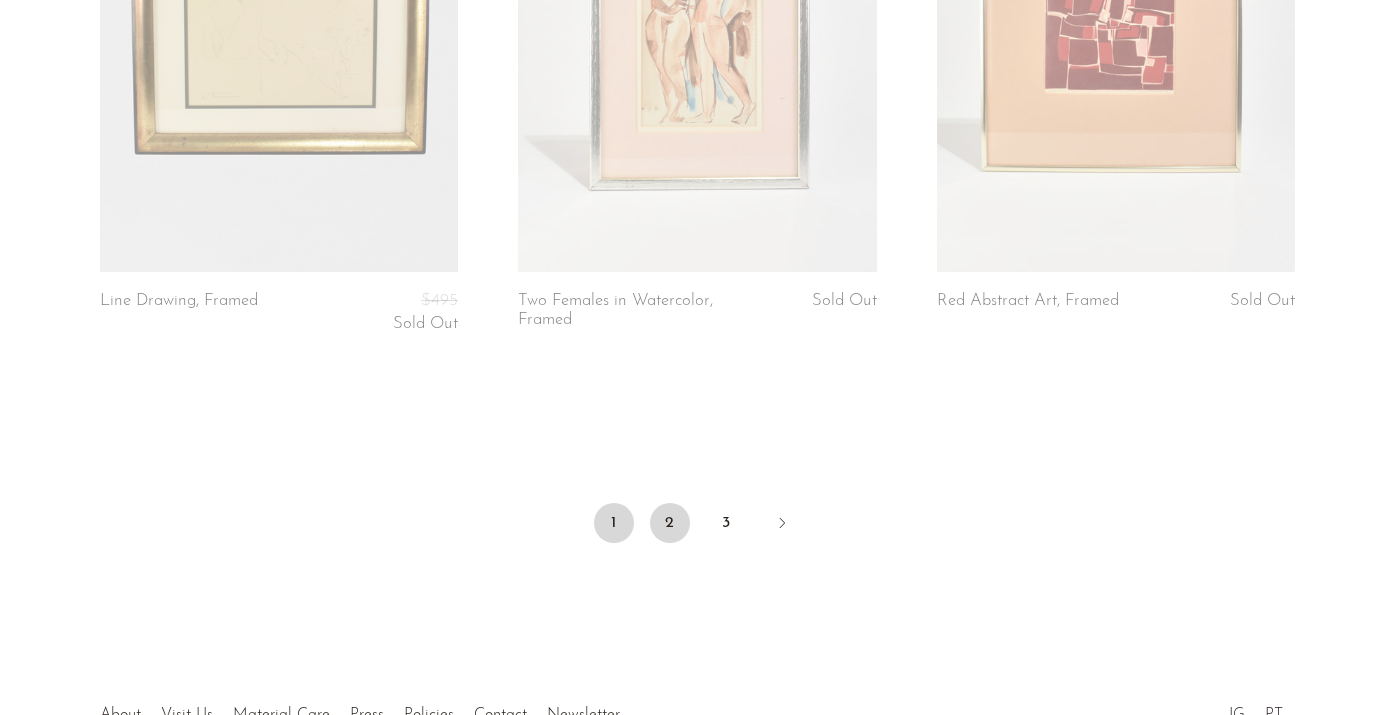 click on "2" at bounding box center (670, 523) 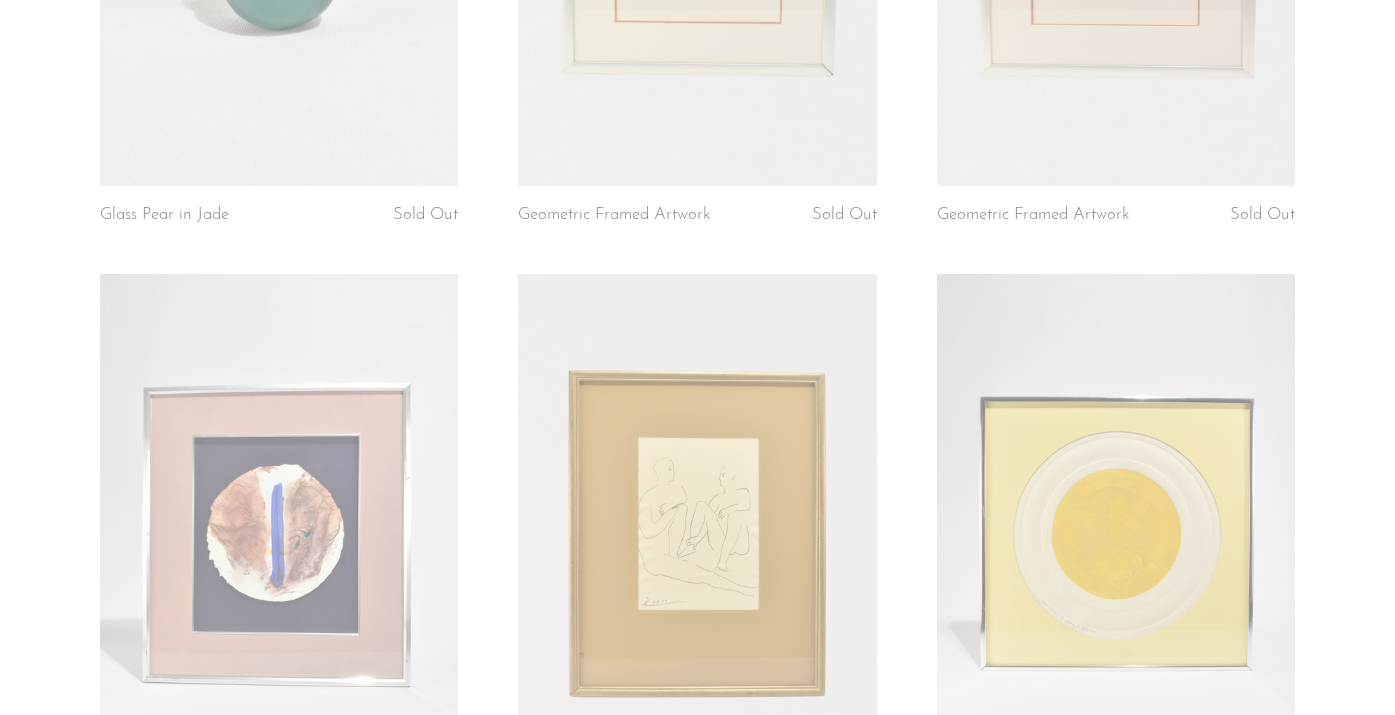 scroll, scrollTop: 6906, scrollLeft: 0, axis: vertical 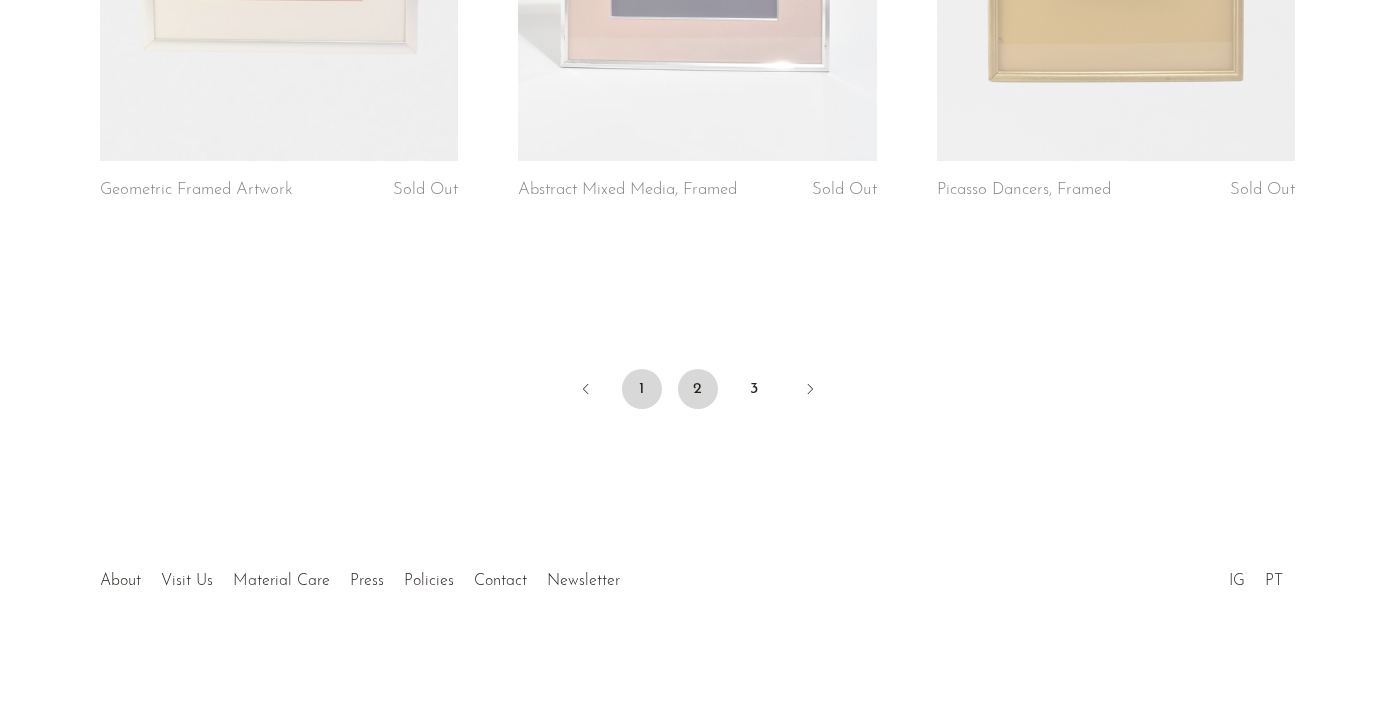 click on "1" at bounding box center [642, 389] 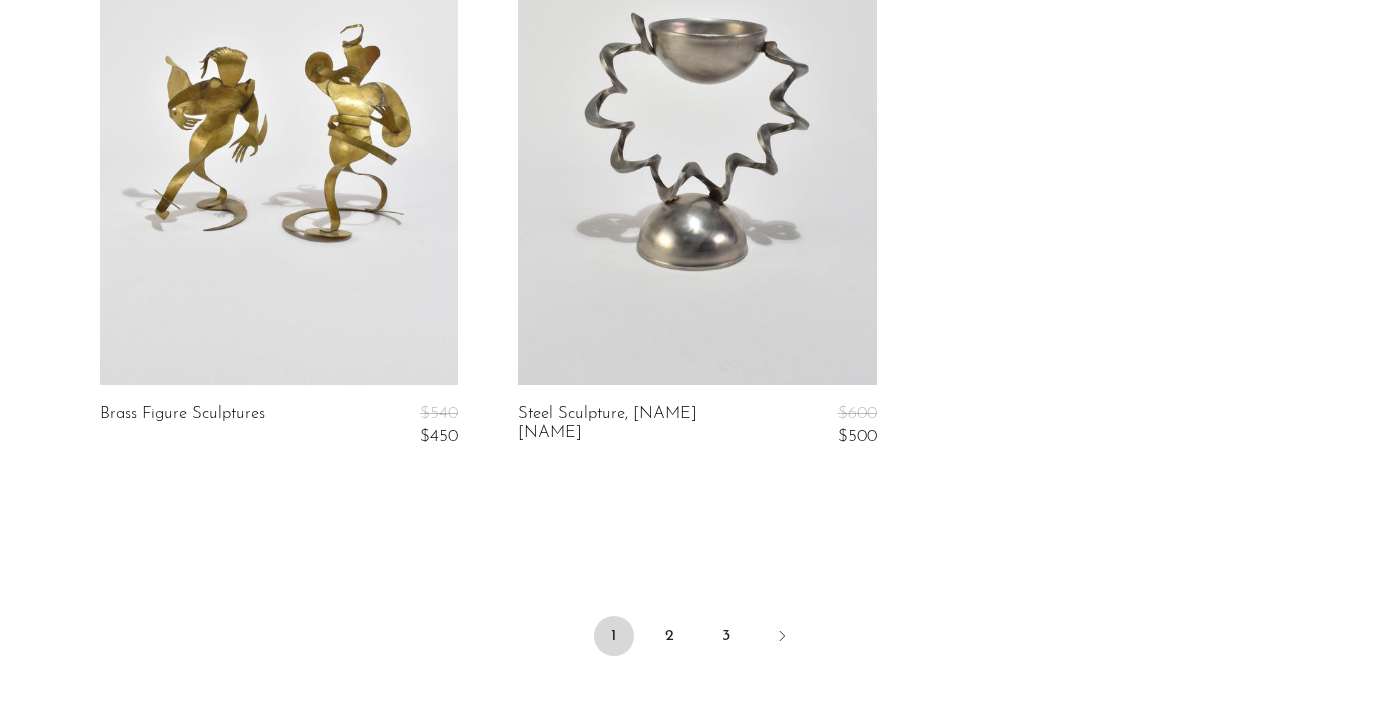 scroll, scrollTop: 7137, scrollLeft: 0, axis: vertical 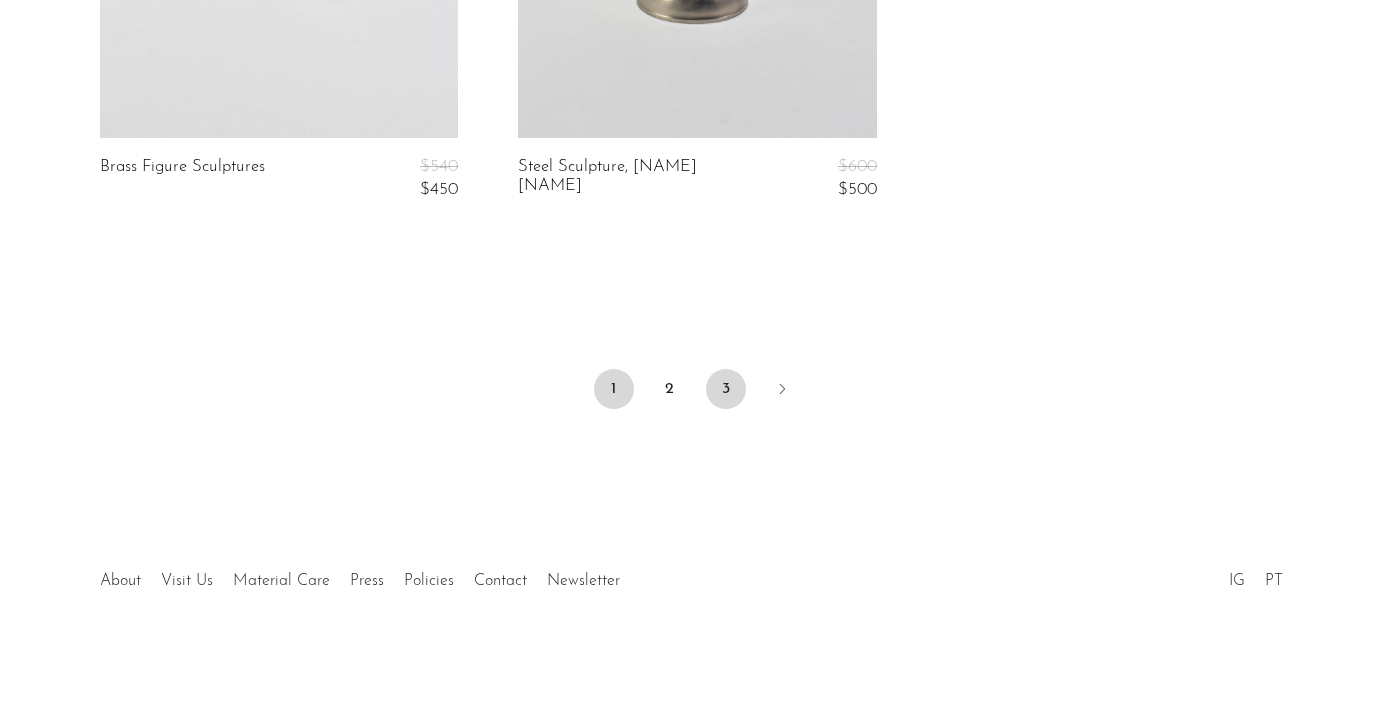 click on "3" at bounding box center (726, 389) 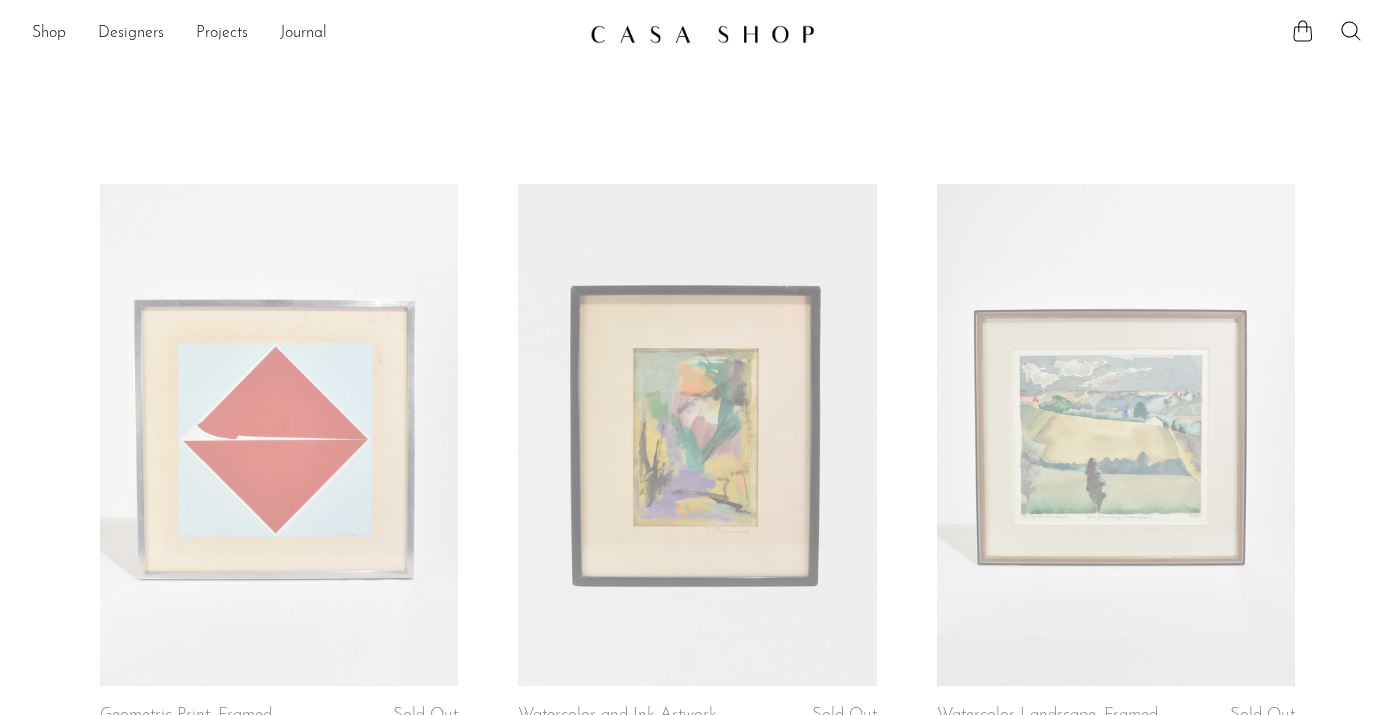 scroll, scrollTop: 0, scrollLeft: 0, axis: both 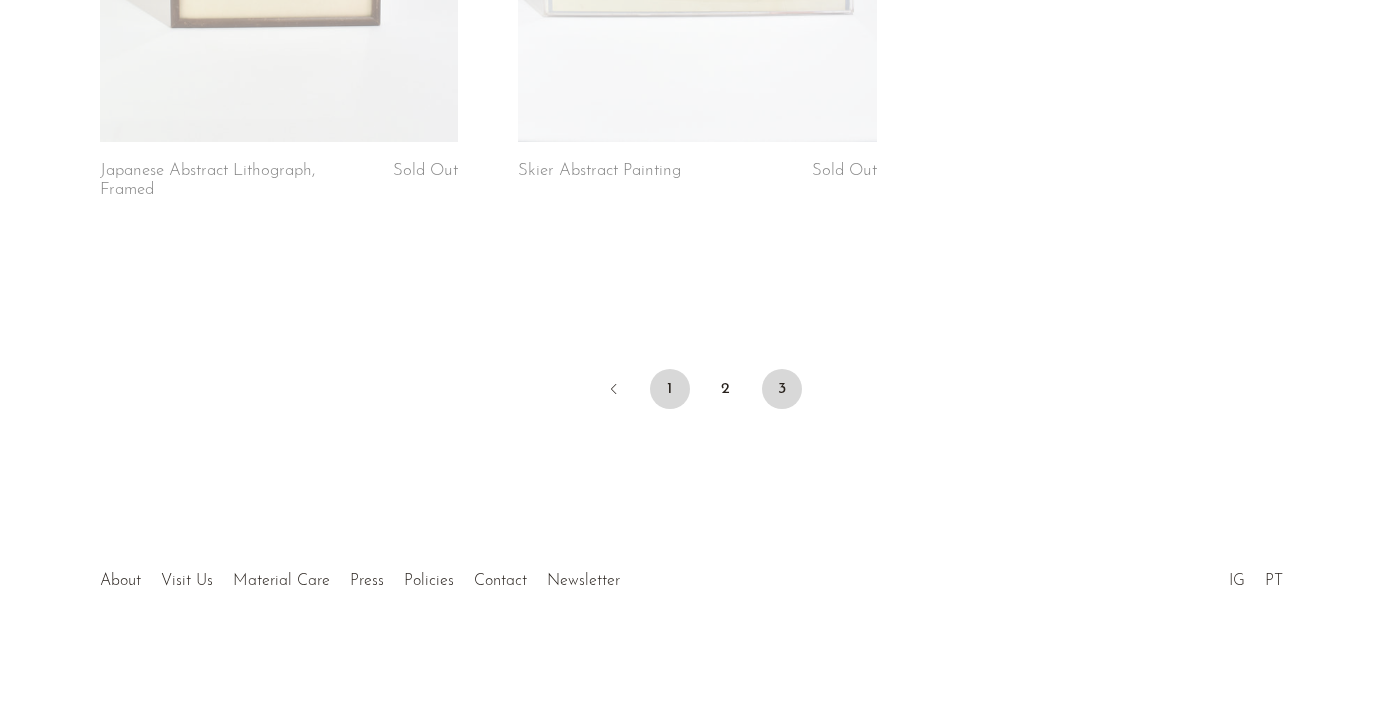 click on "1" at bounding box center [670, 389] 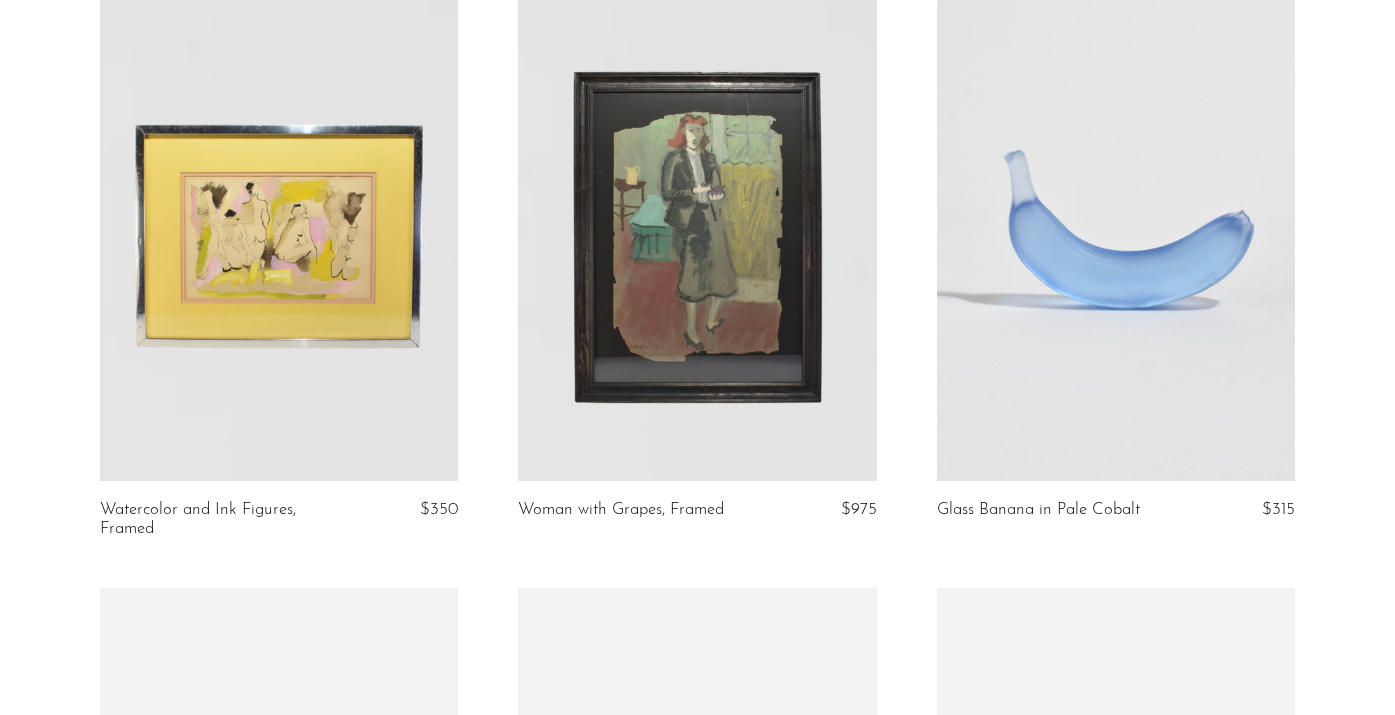 scroll, scrollTop: 0, scrollLeft: 0, axis: both 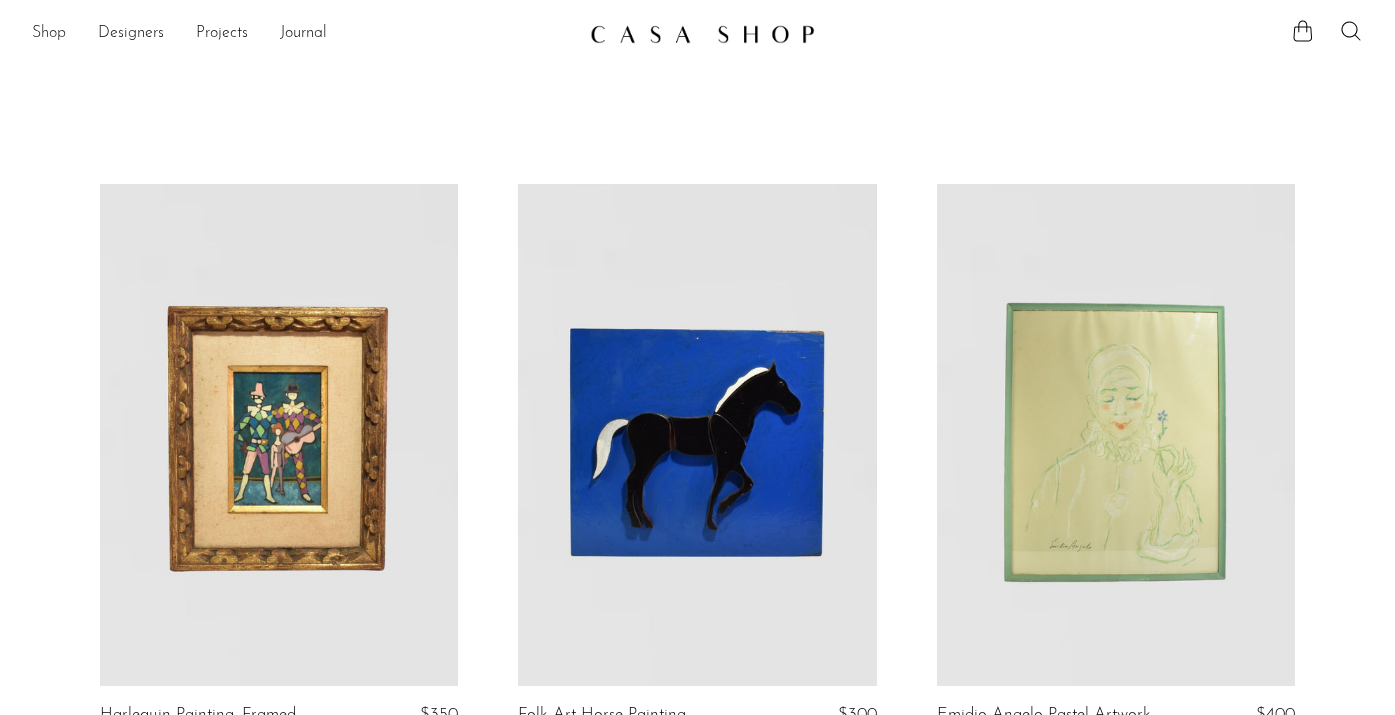 click on "Shop" at bounding box center (49, 34) 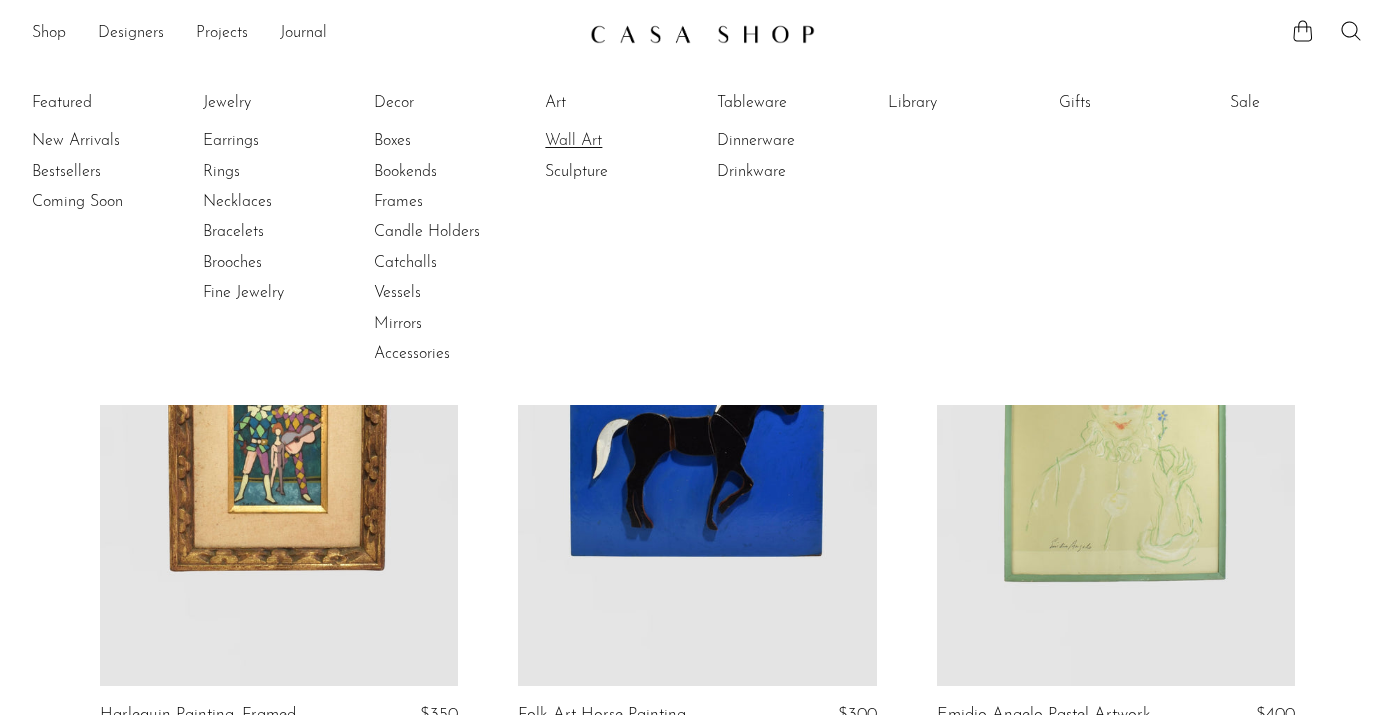 click on "Wall Art" at bounding box center (620, 141) 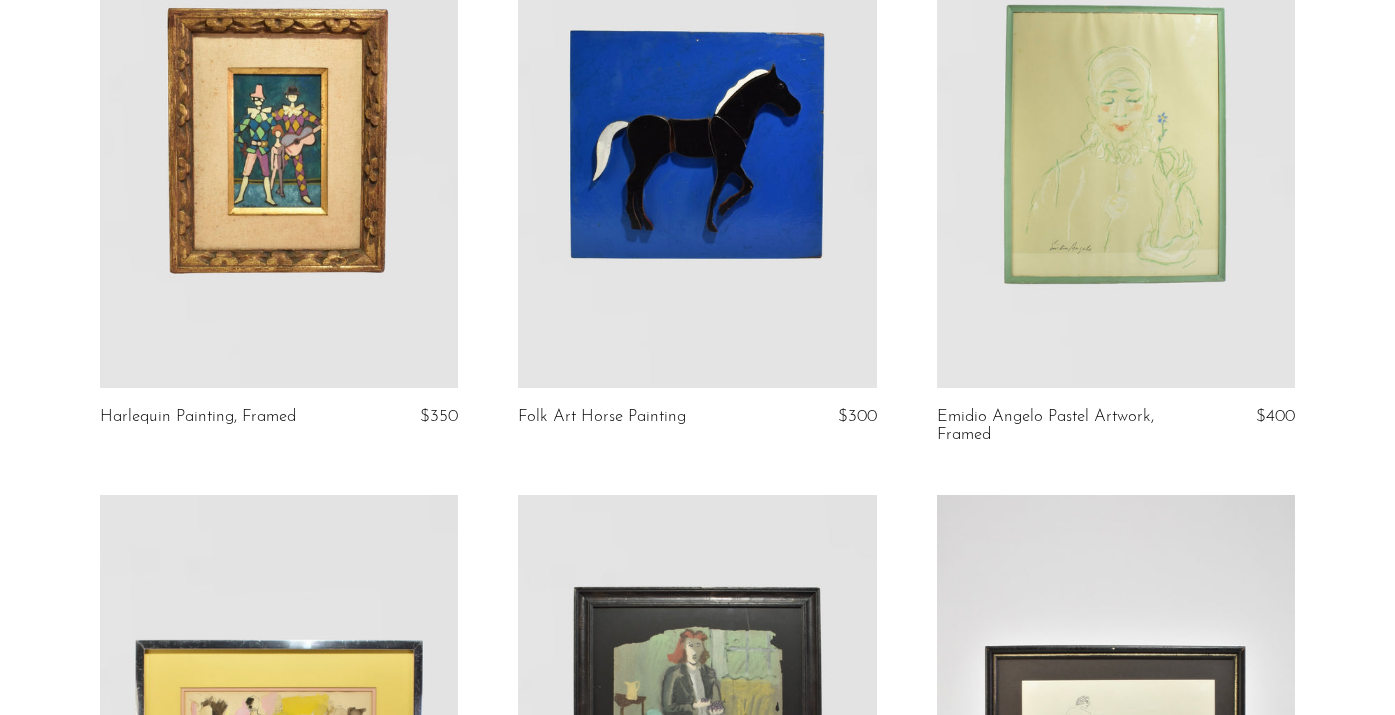 scroll, scrollTop: 0, scrollLeft: 0, axis: both 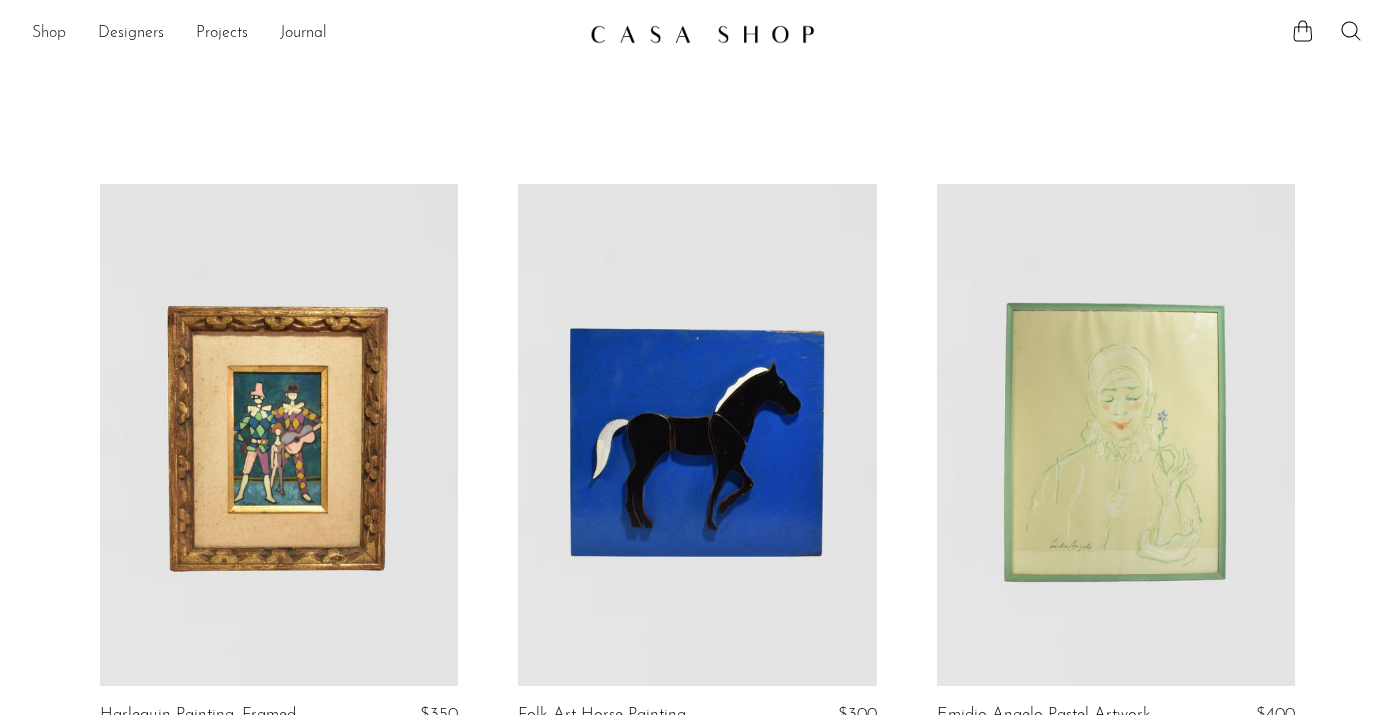 click on "Shop" at bounding box center (49, 34) 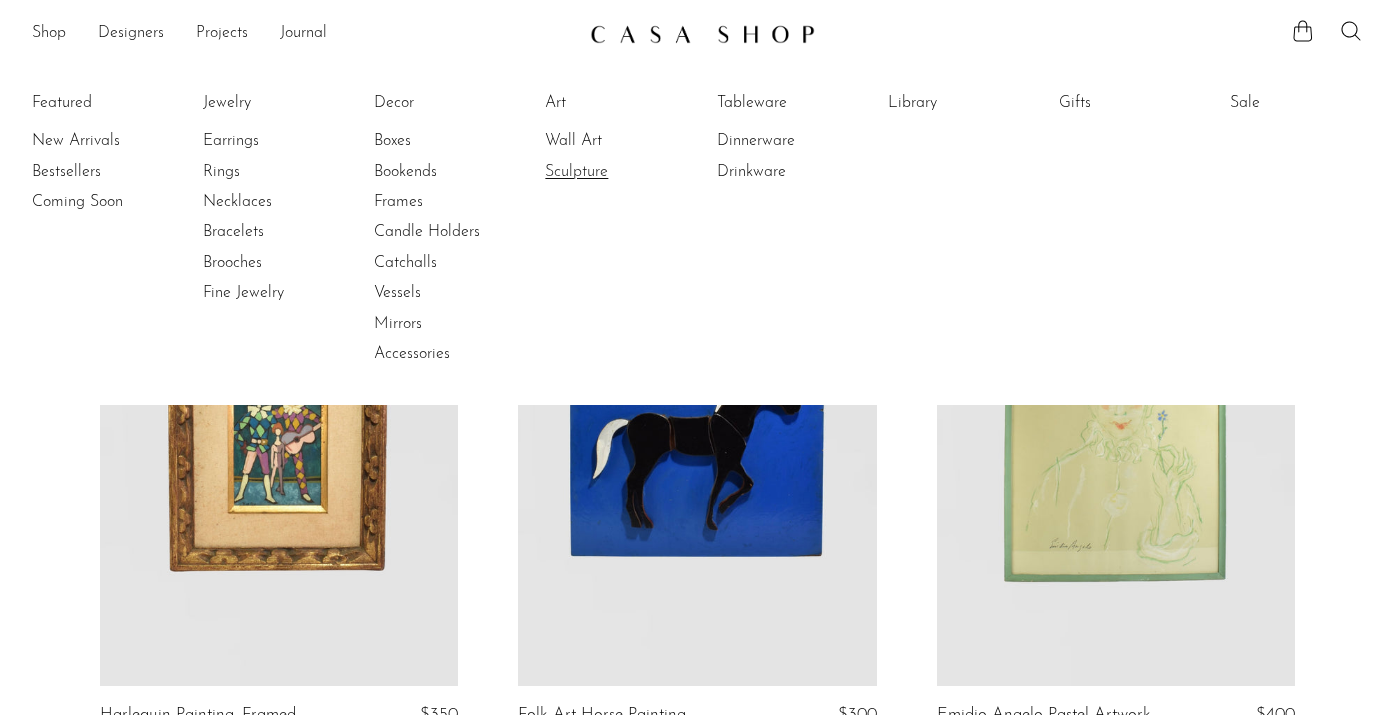 click on "Sculpture" at bounding box center [620, 172] 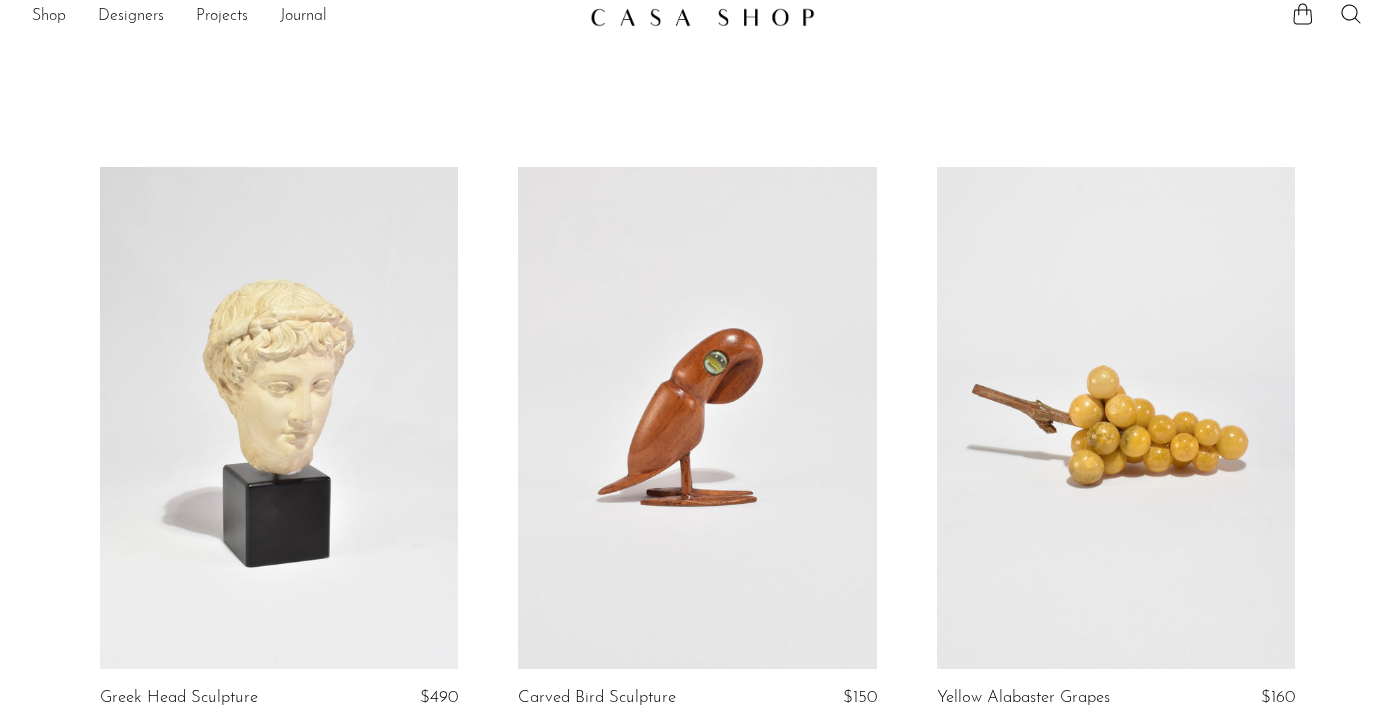 scroll, scrollTop: 0, scrollLeft: 0, axis: both 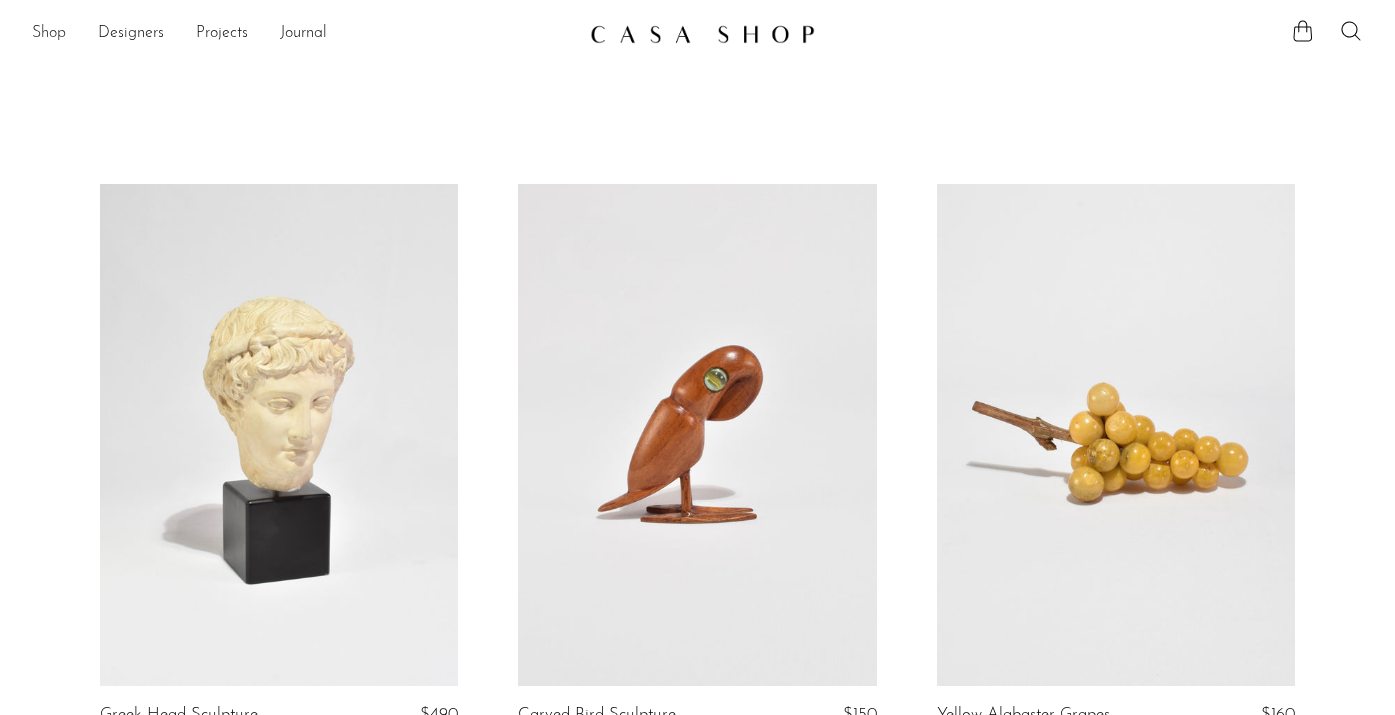 click on "Shop" at bounding box center [49, 34] 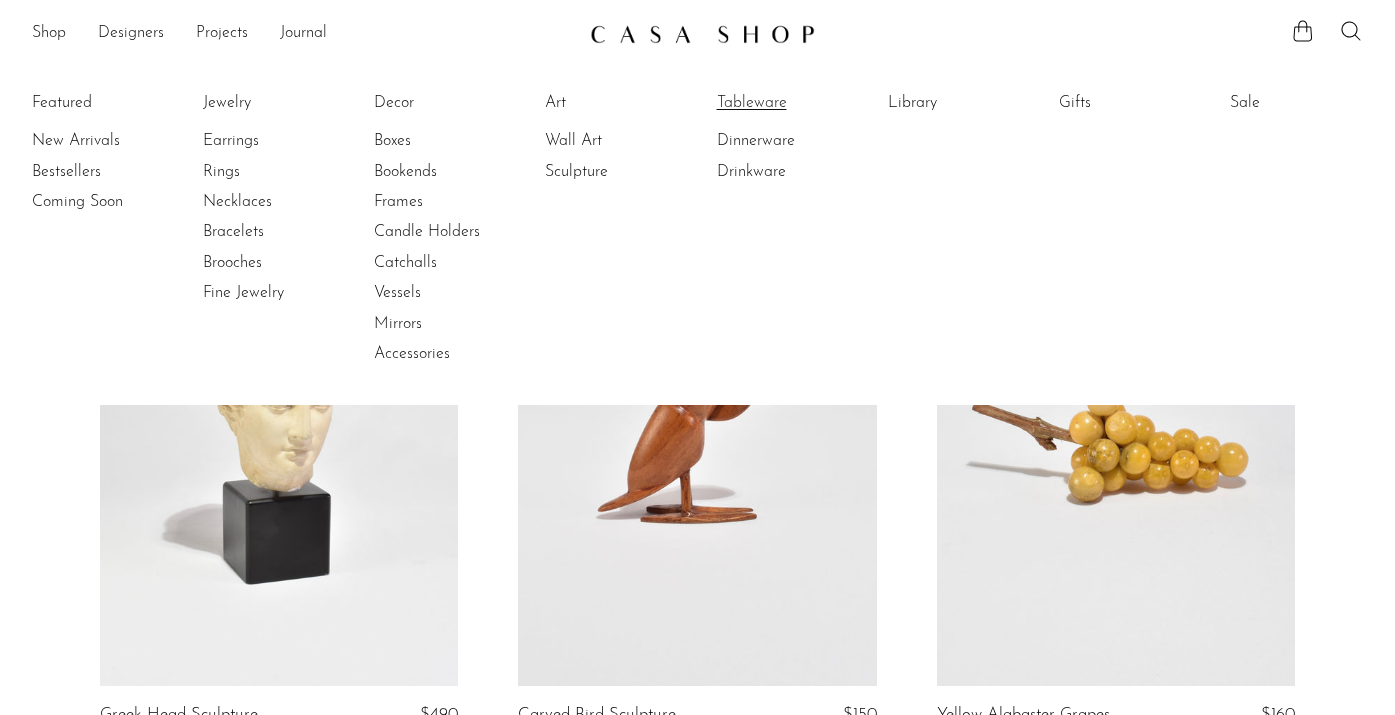 click on "Tableware" at bounding box center (792, 103) 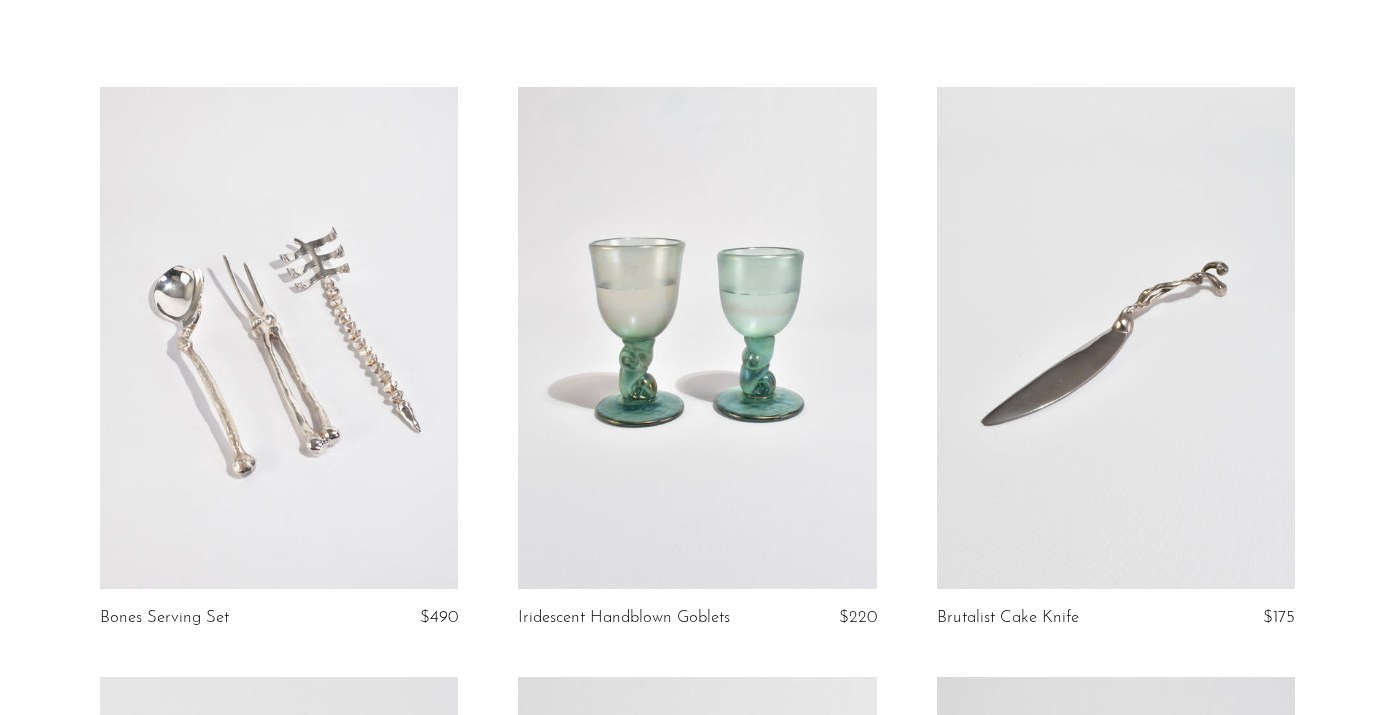 scroll, scrollTop: 0, scrollLeft: 0, axis: both 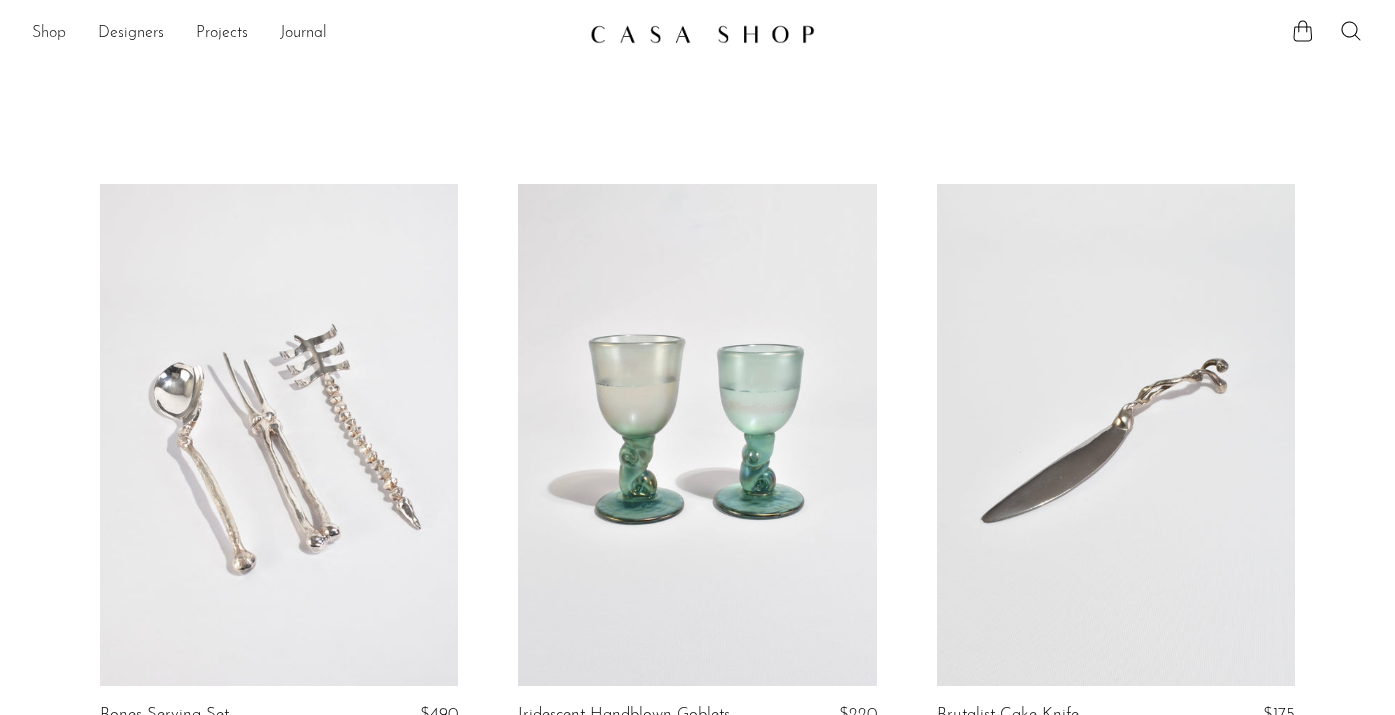 click on "Shop" at bounding box center (49, 34) 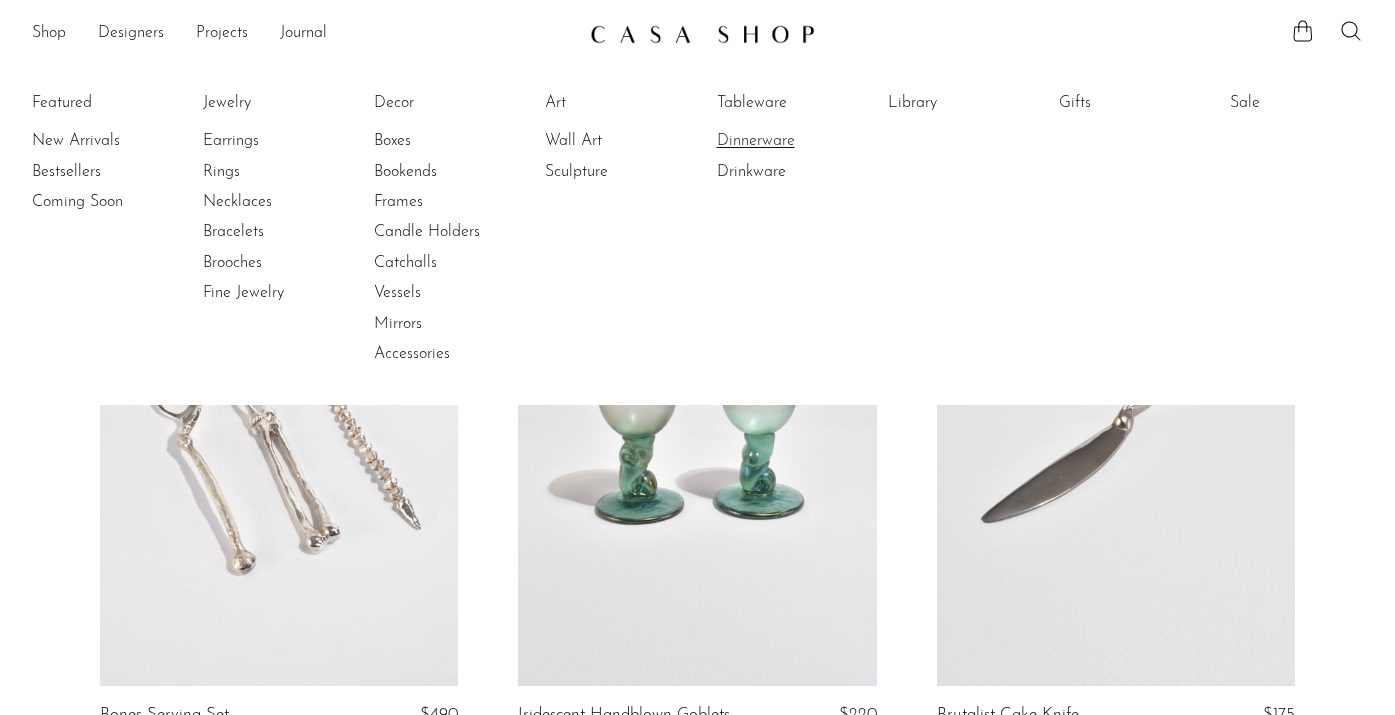 click on "Dinnerware" at bounding box center [792, 141] 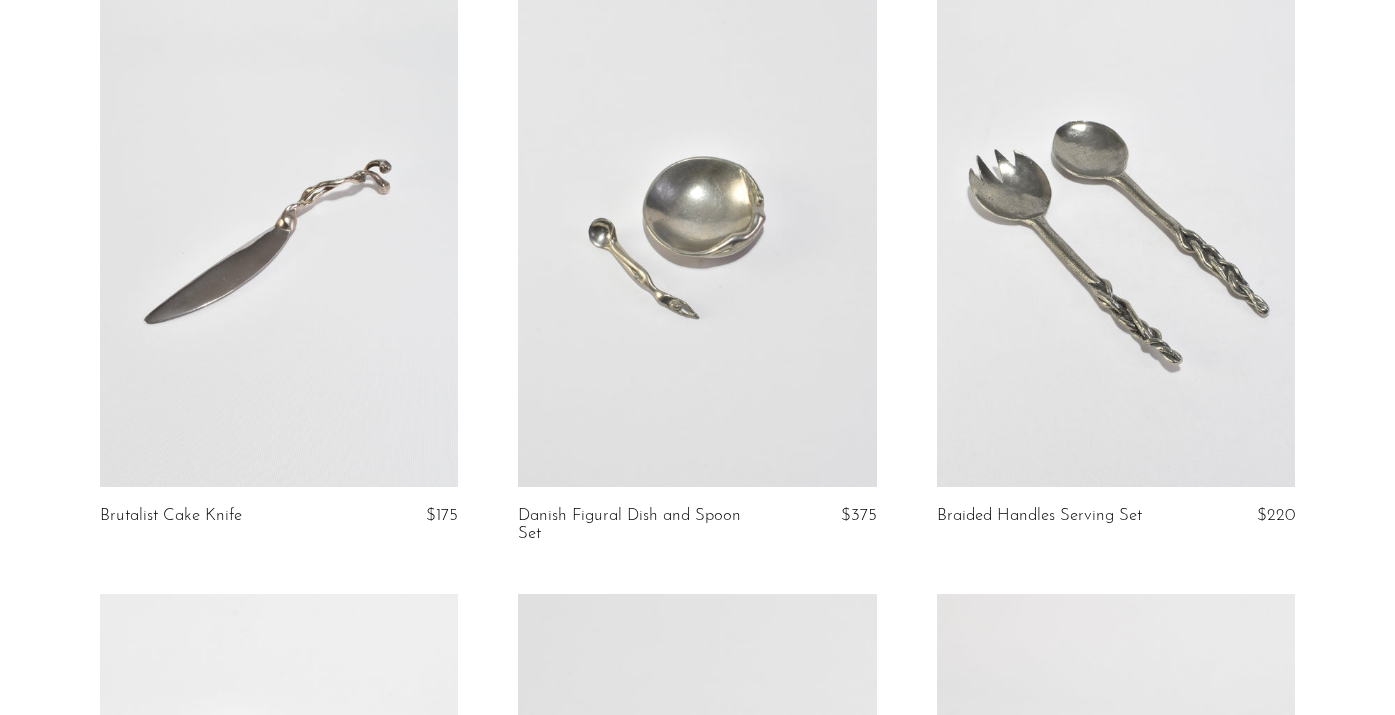 scroll, scrollTop: 0, scrollLeft: 0, axis: both 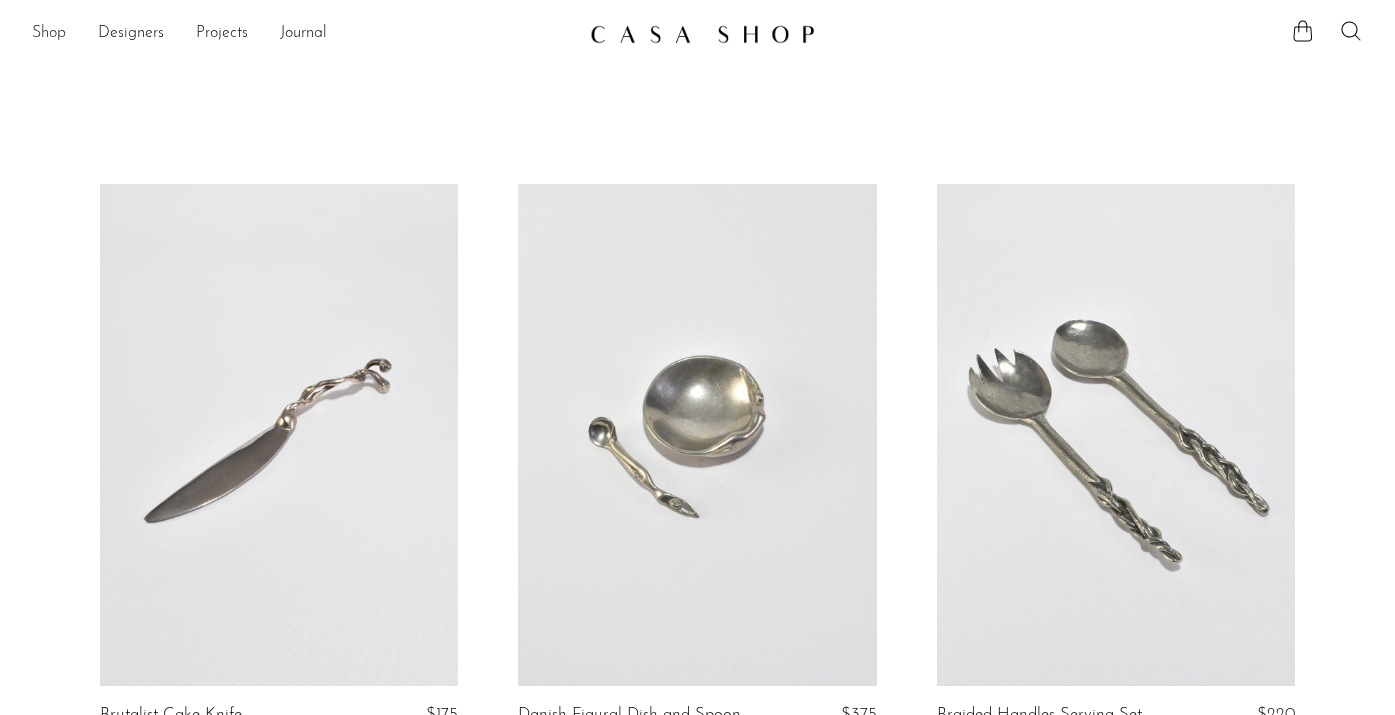 click on "Shop" at bounding box center [49, 34] 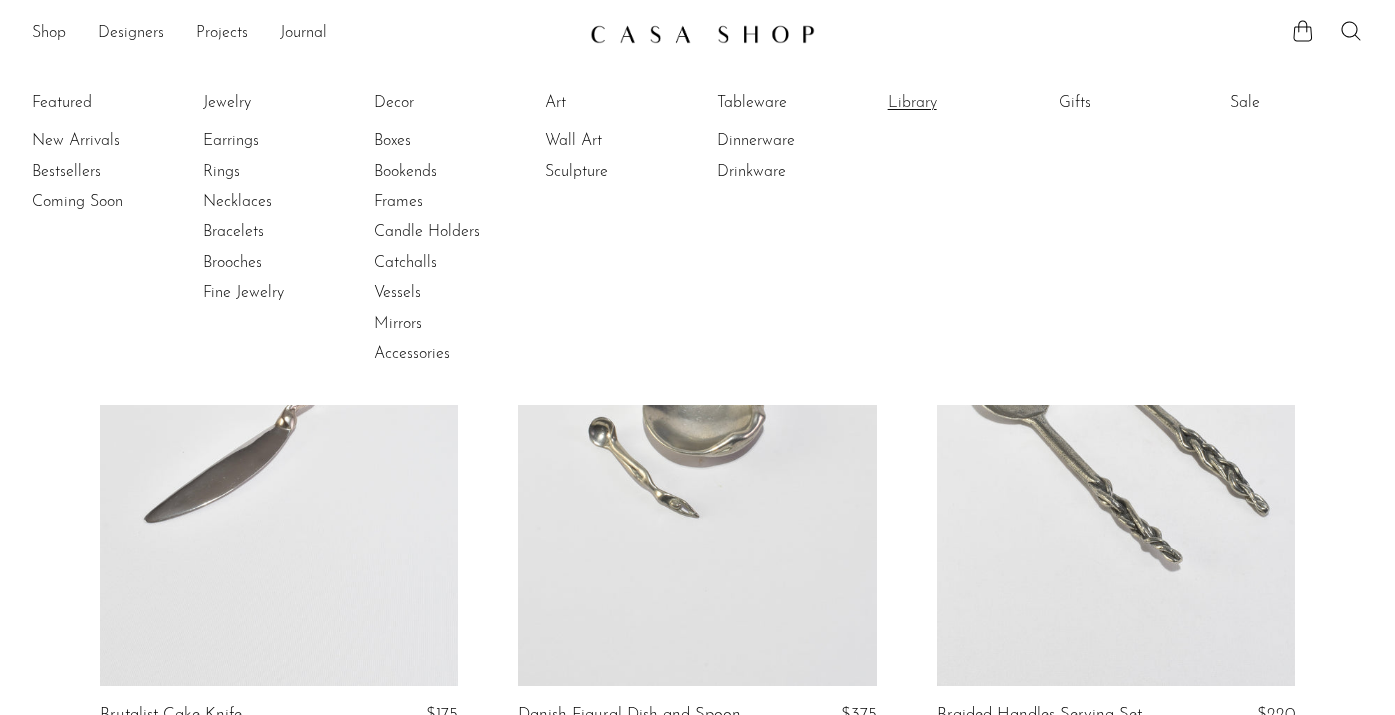 click on "Library" at bounding box center (963, 103) 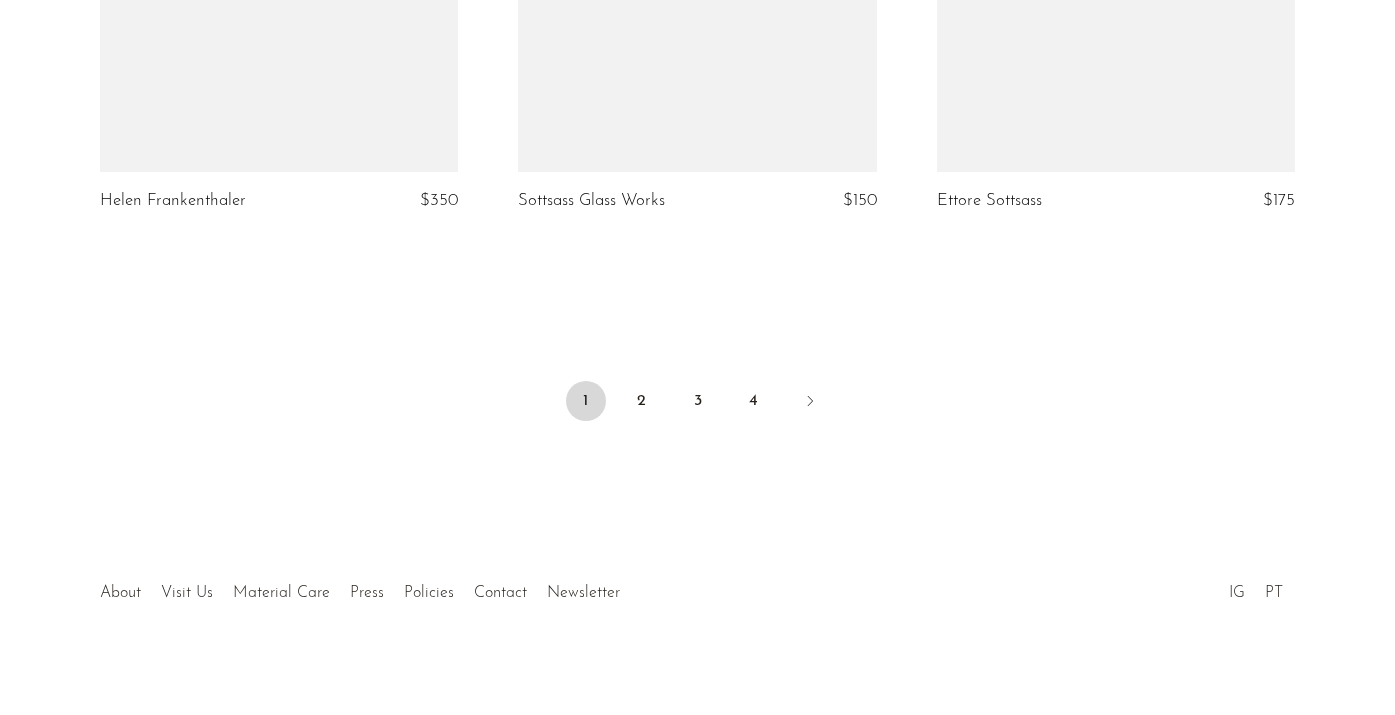 scroll, scrollTop: 7064, scrollLeft: 0, axis: vertical 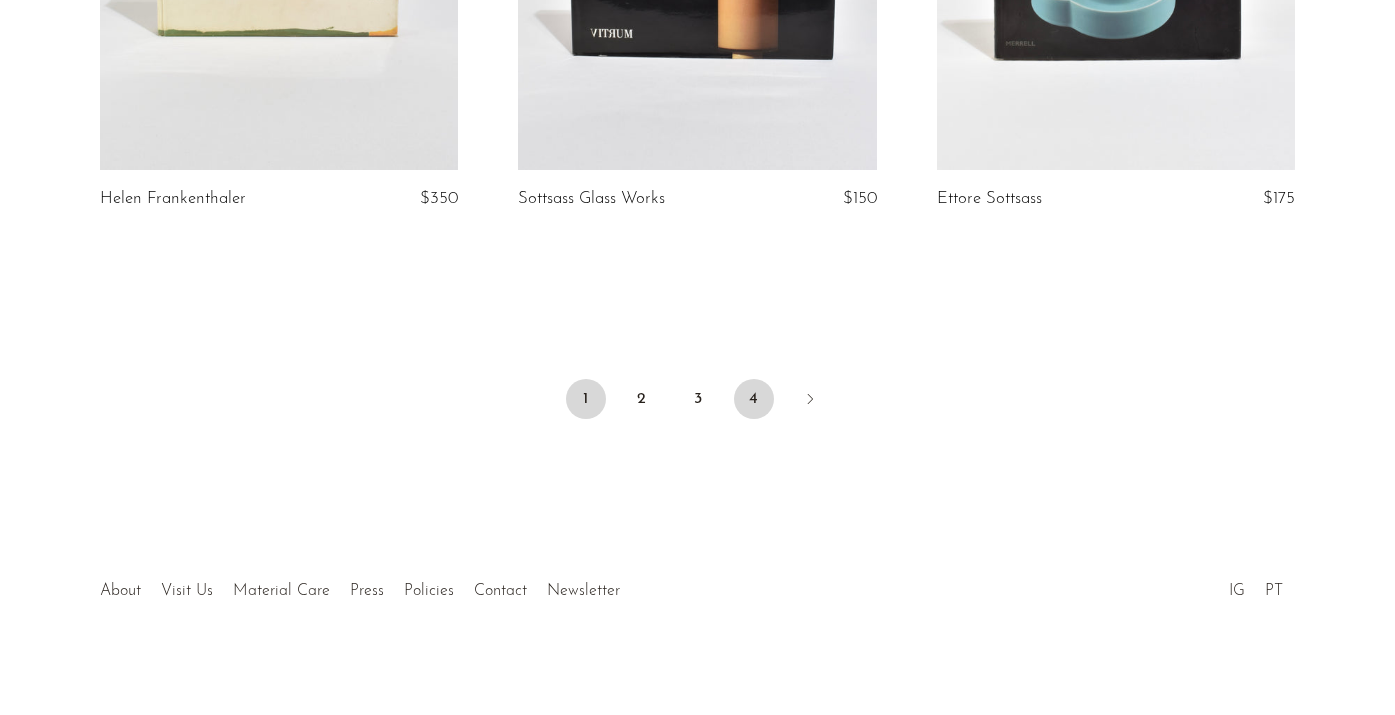 click on "4" at bounding box center [754, 399] 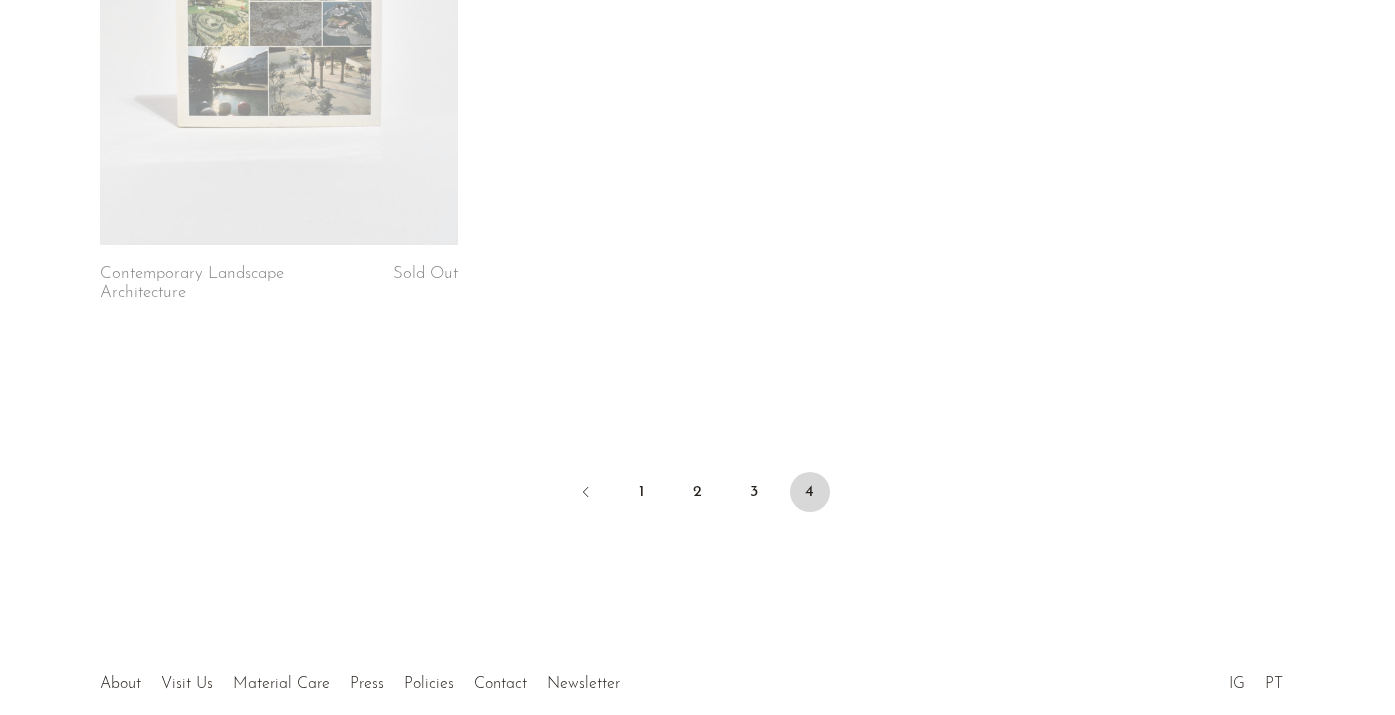 scroll, scrollTop: 2355, scrollLeft: 0, axis: vertical 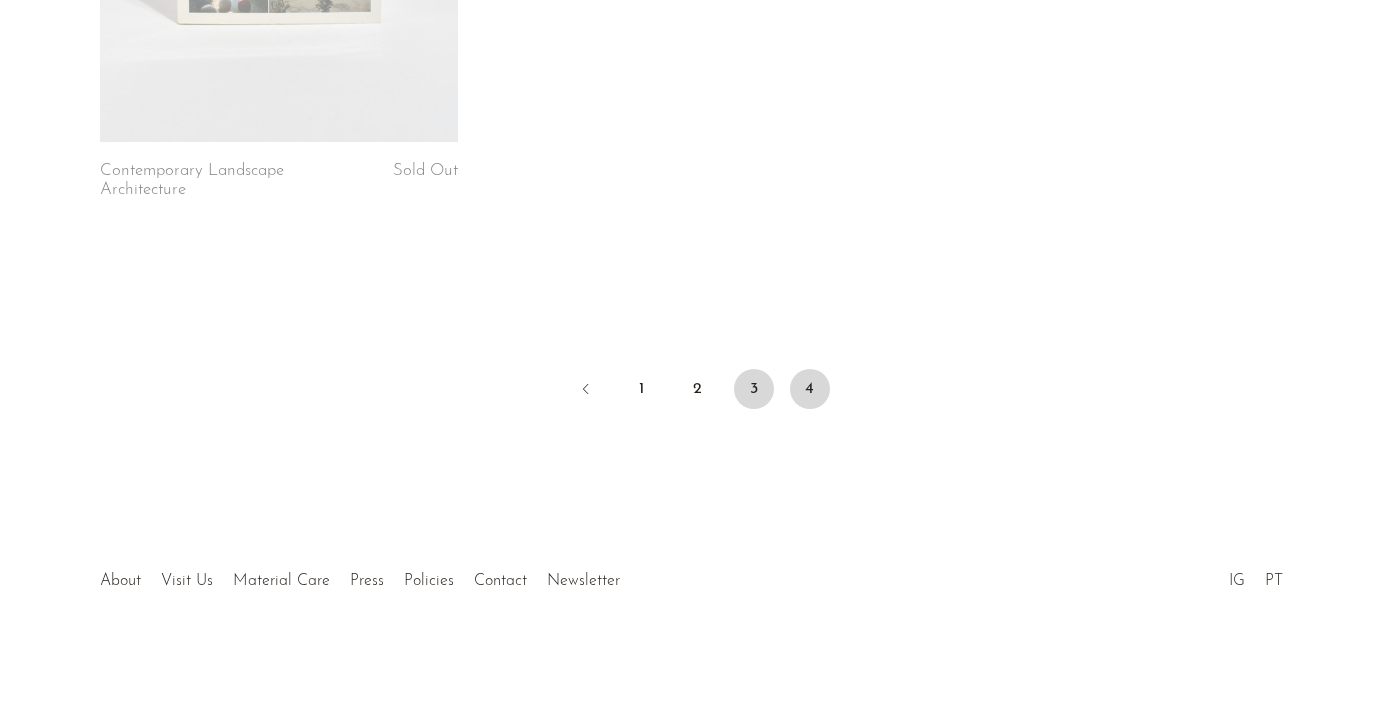 click on "3" at bounding box center [754, 389] 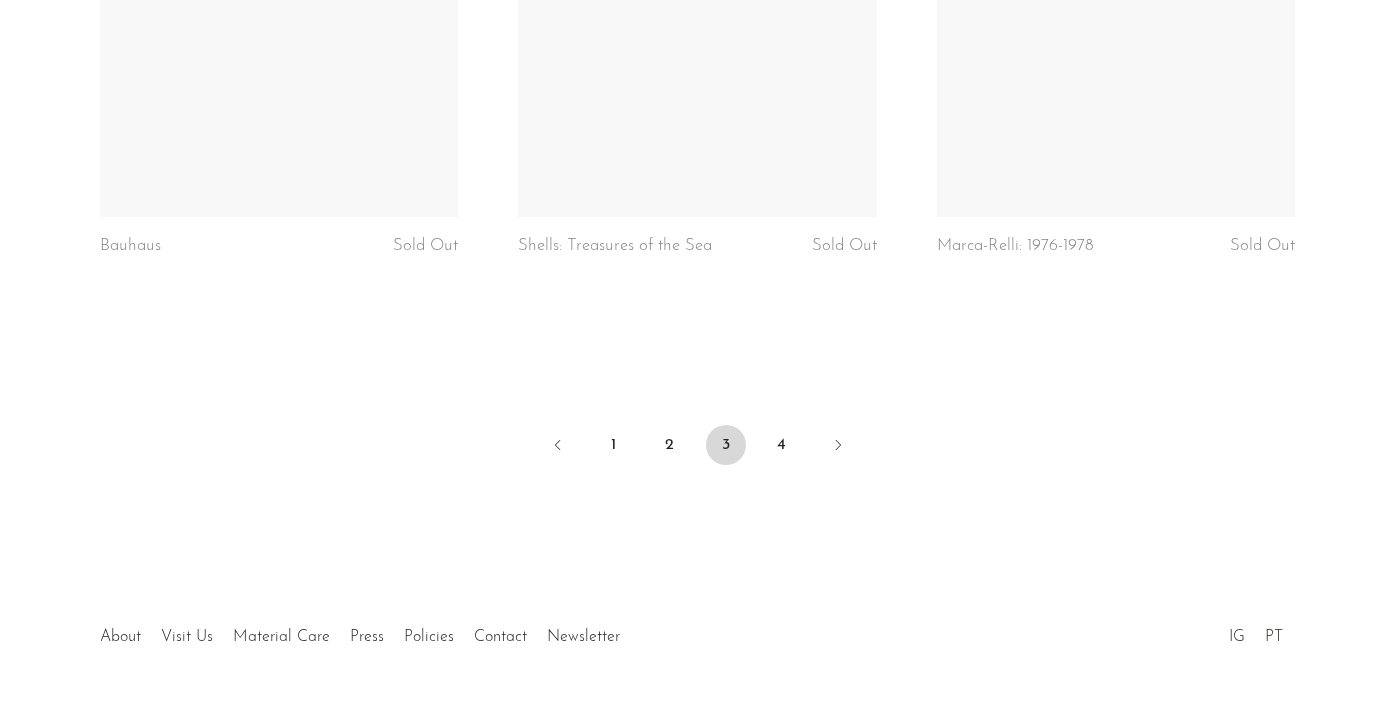 scroll, scrollTop: 7073, scrollLeft: 0, axis: vertical 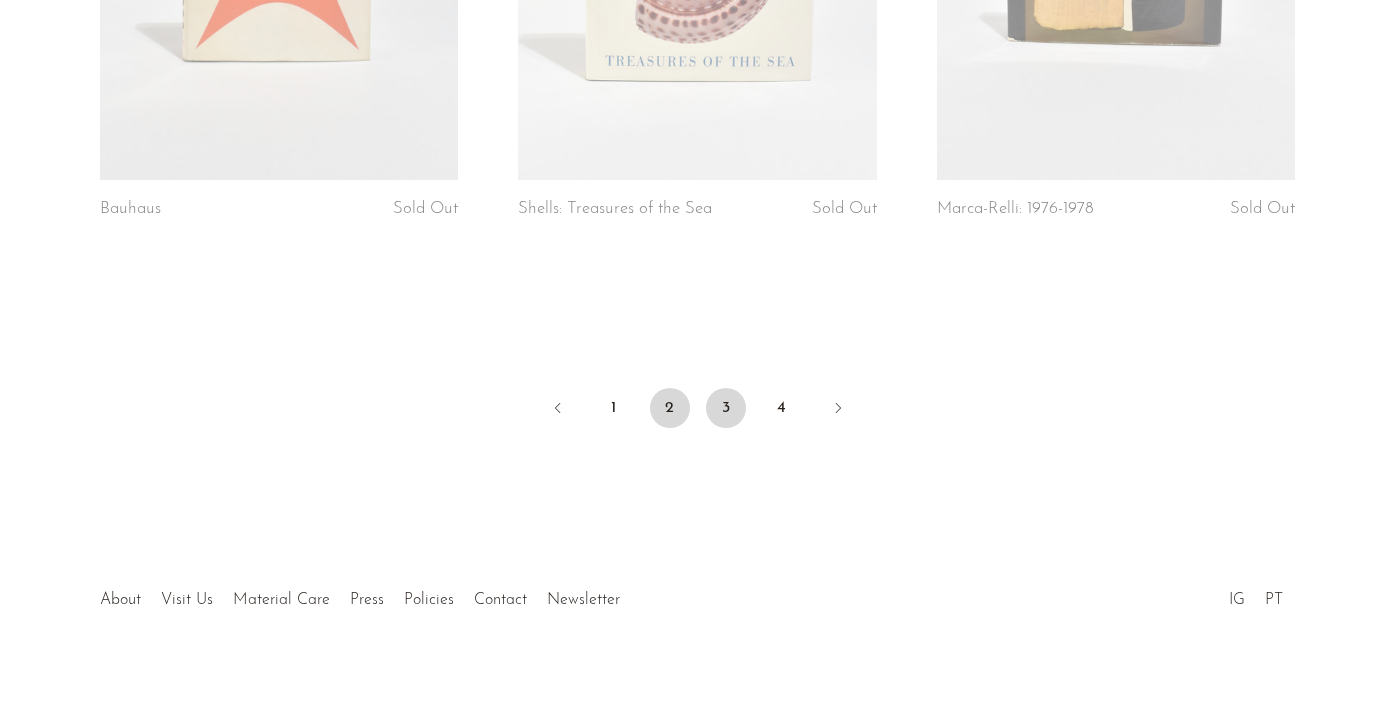 click on "2" at bounding box center (670, 408) 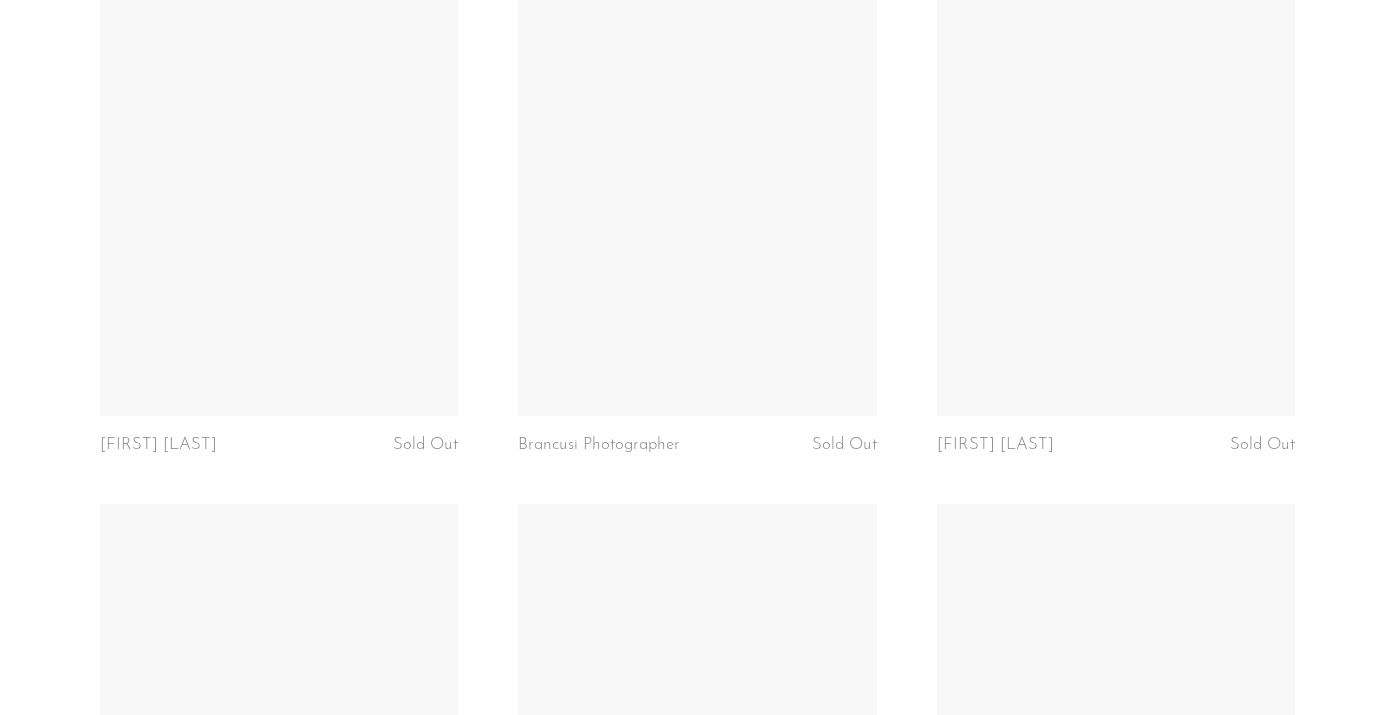 scroll, scrollTop: 4507, scrollLeft: 0, axis: vertical 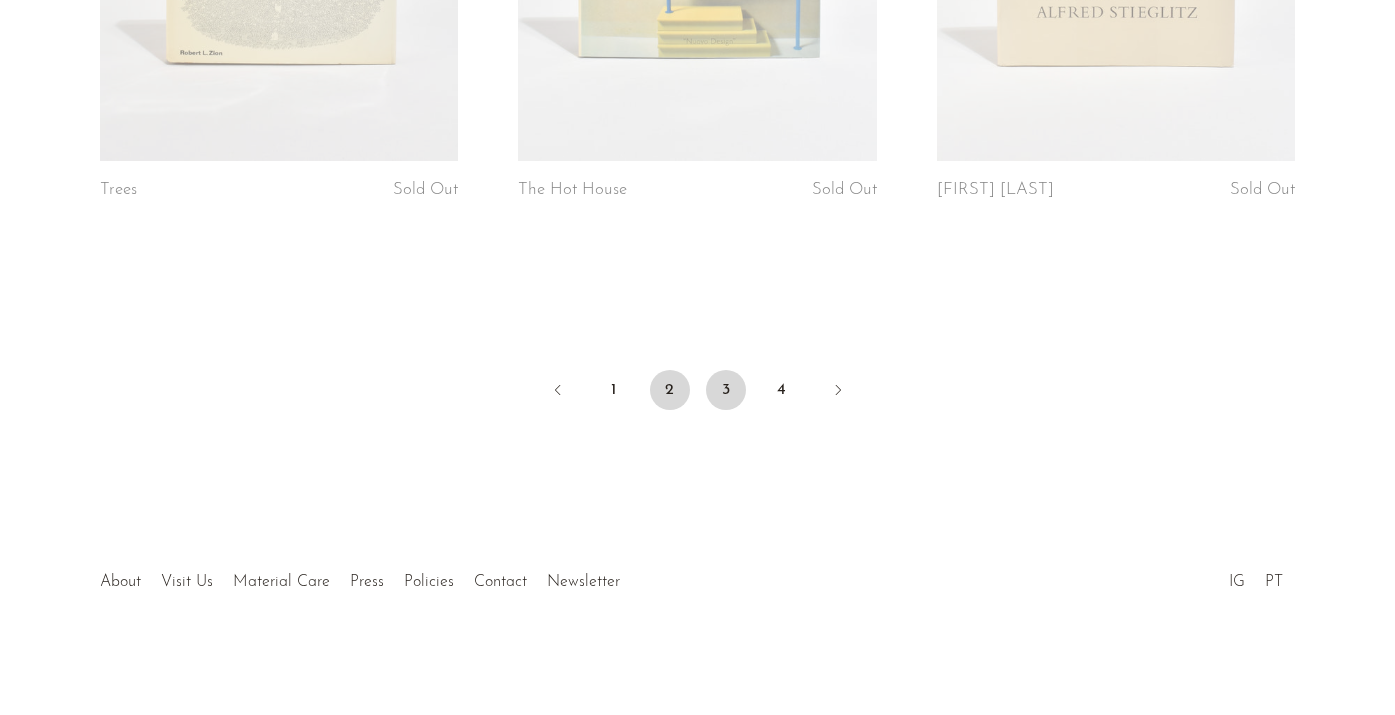 click on "3" at bounding box center (726, 390) 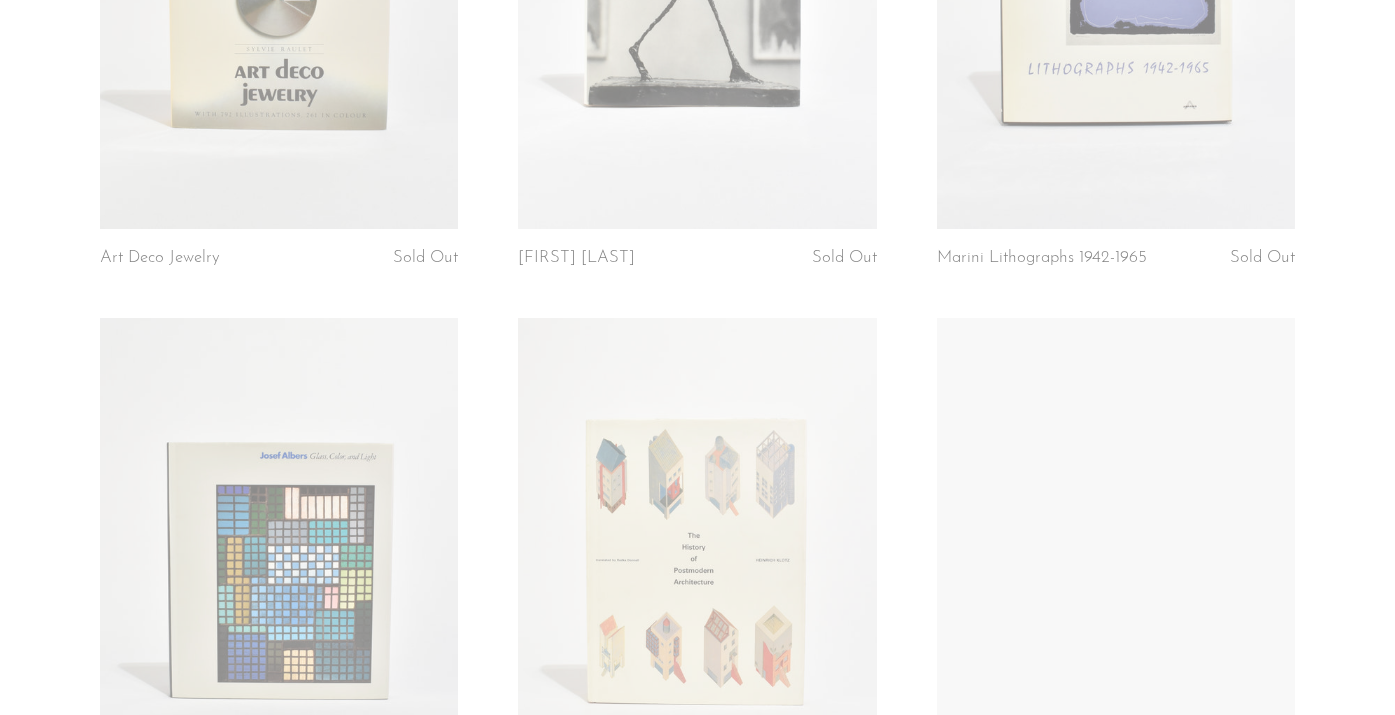scroll, scrollTop: 2321, scrollLeft: 0, axis: vertical 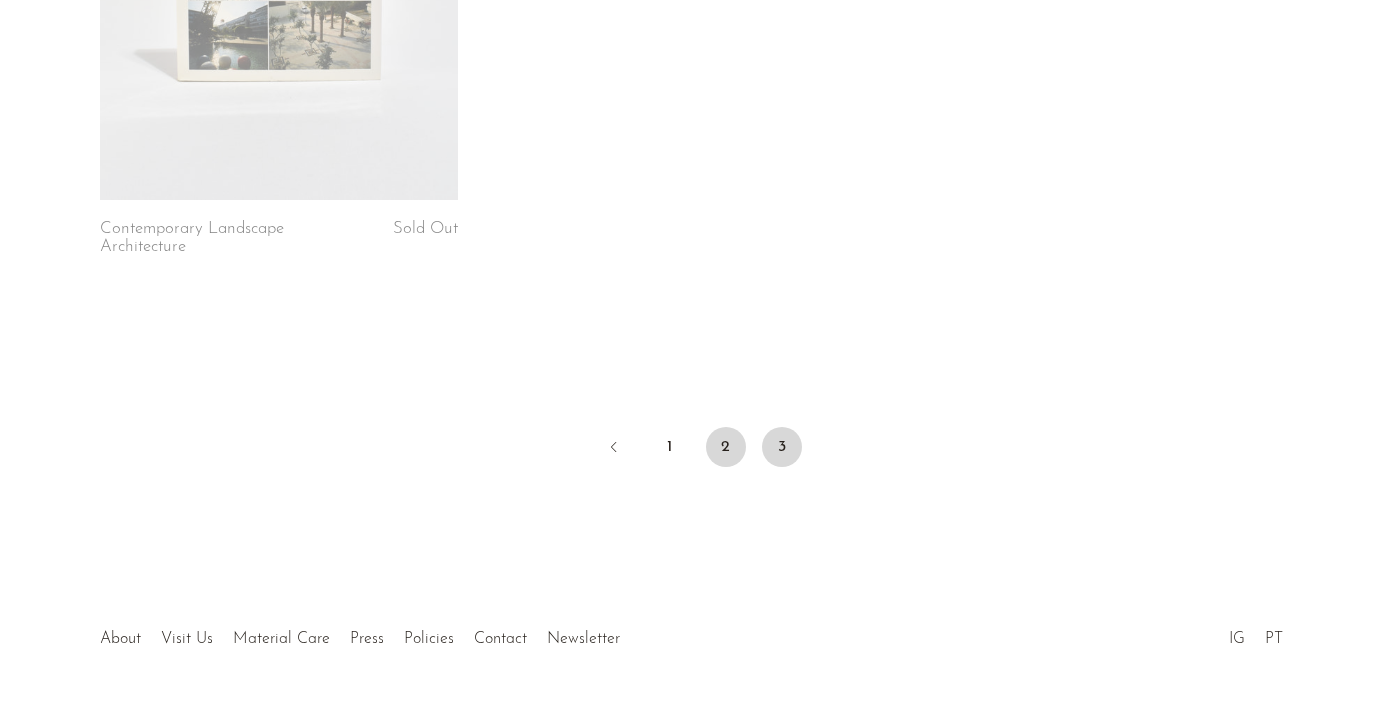 click on "2" at bounding box center (726, 447) 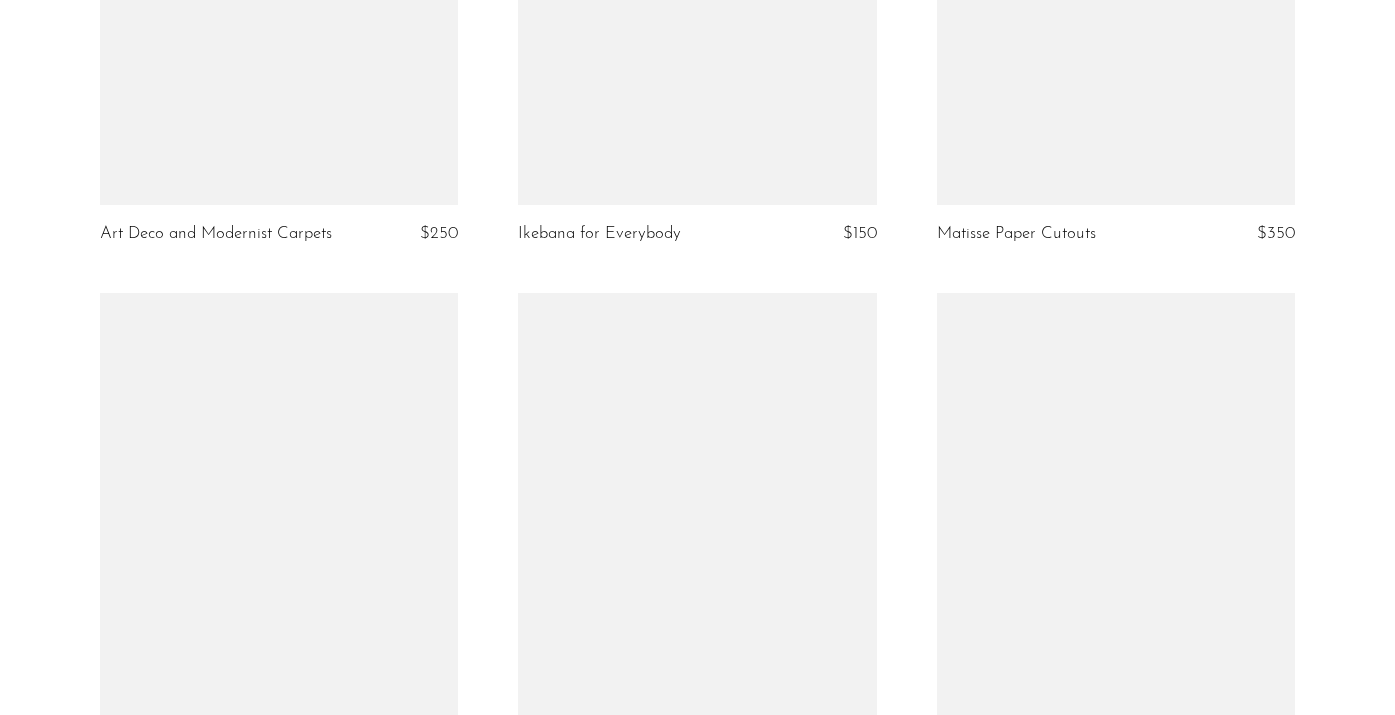 scroll, scrollTop: 3236, scrollLeft: 0, axis: vertical 